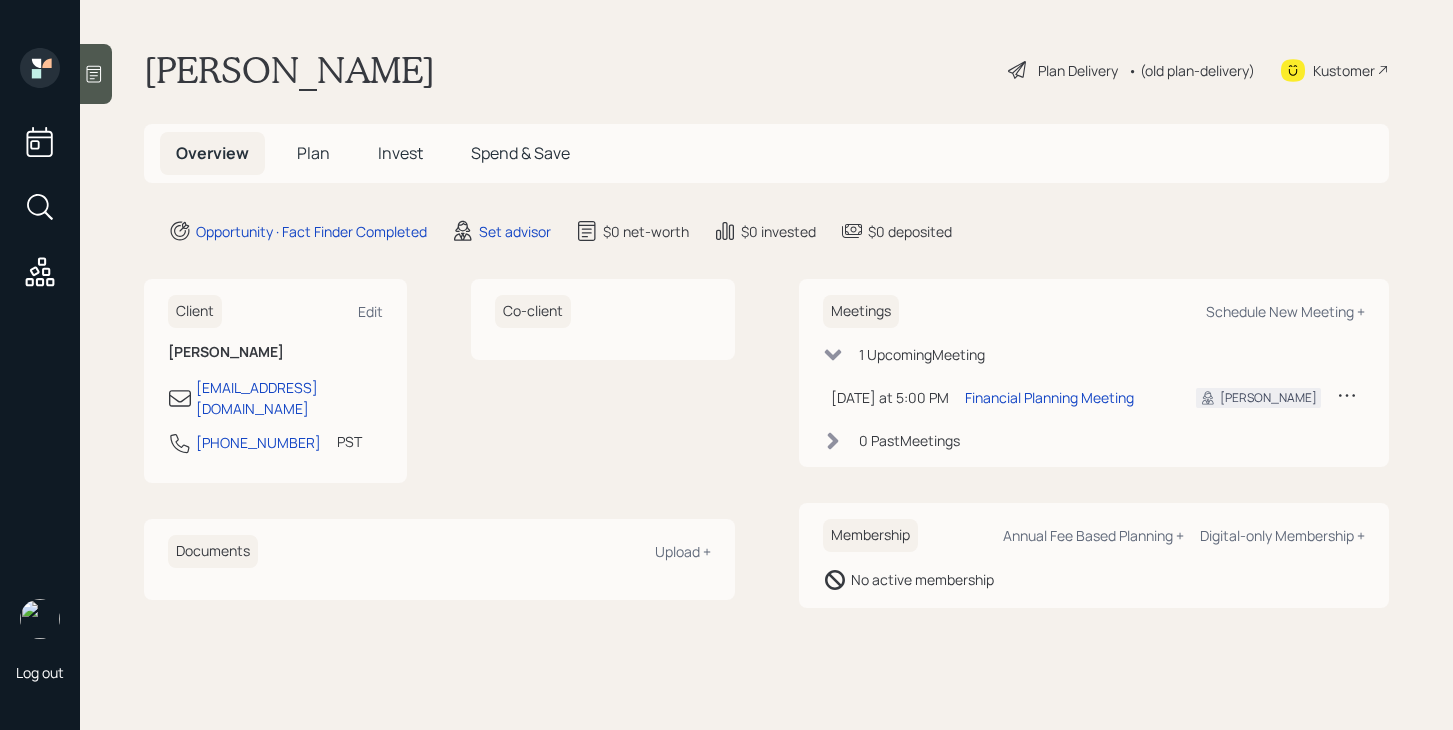 scroll, scrollTop: 0, scrollLeft: 0, axis: both 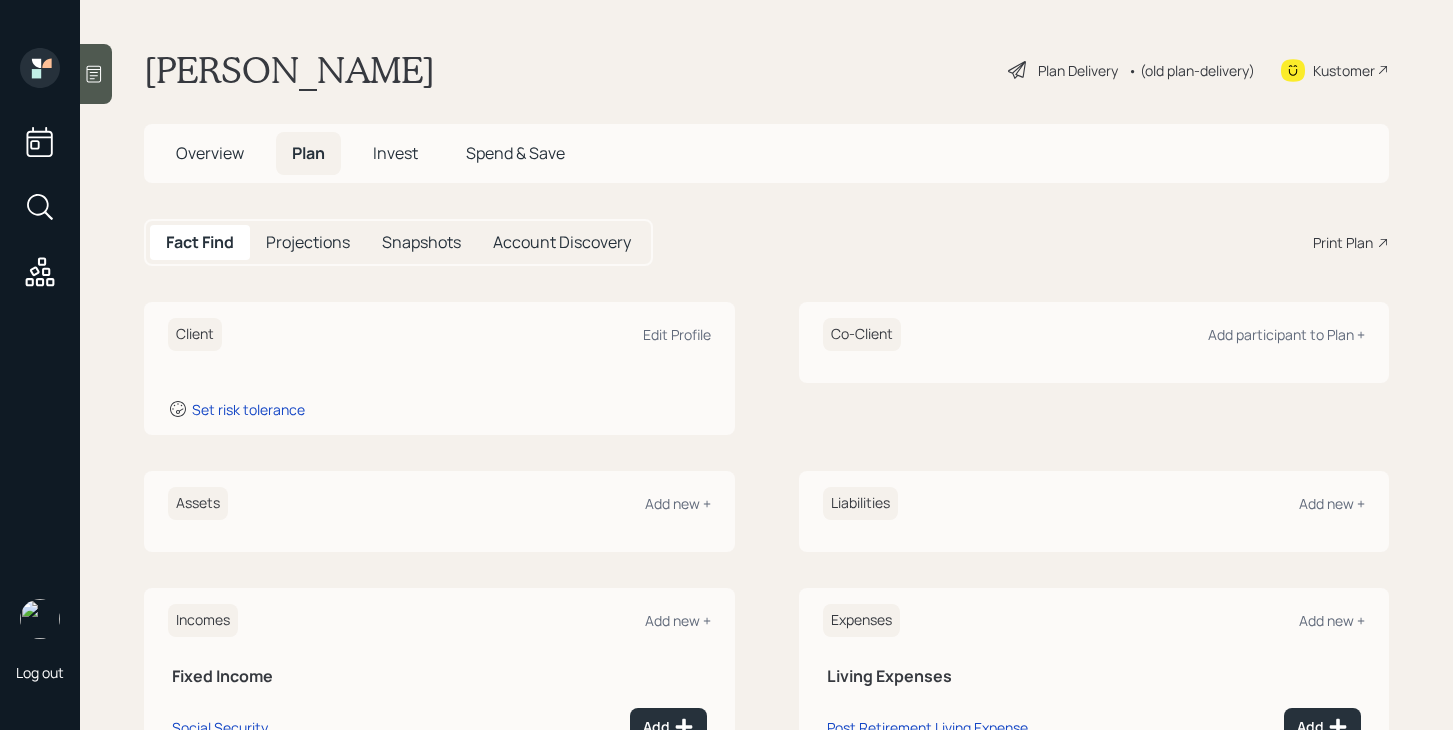 click on "Invest" at bounding box center (395, 153) 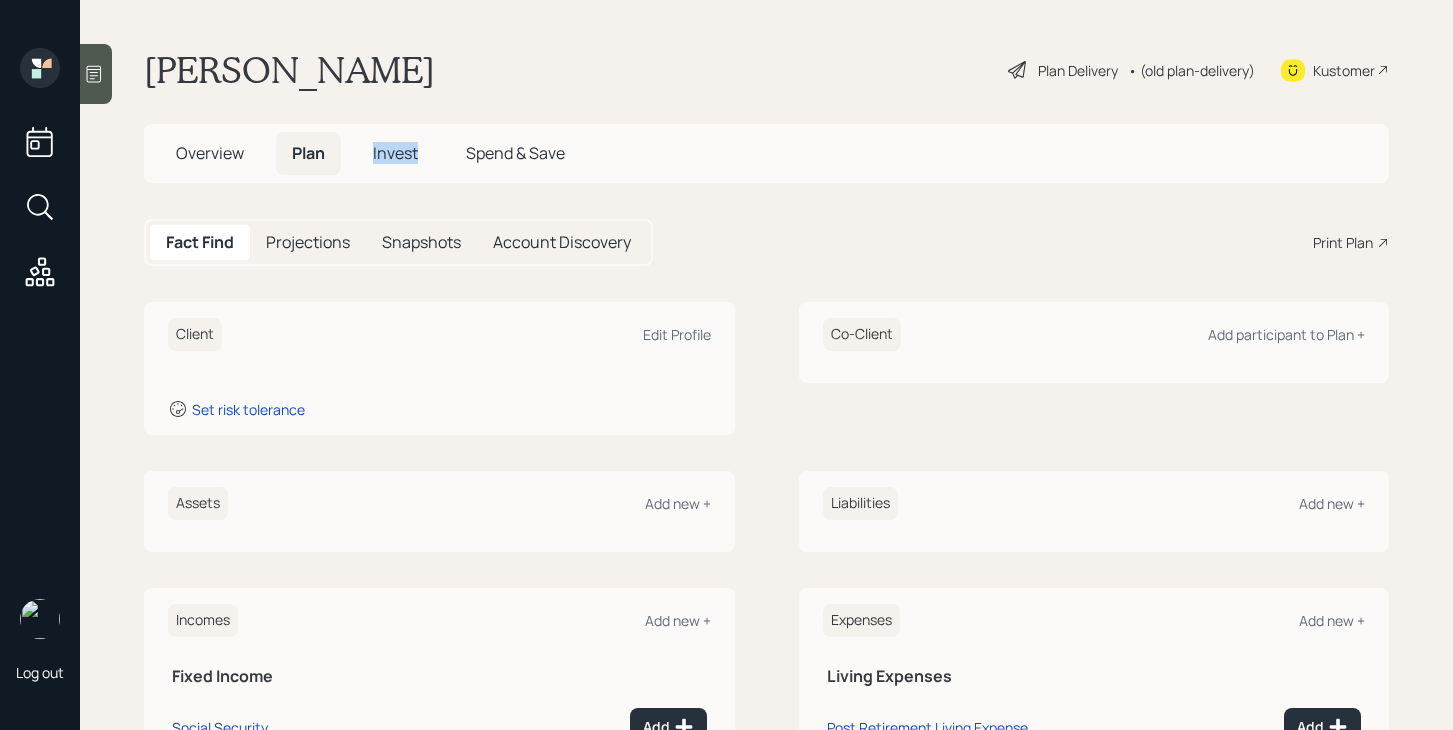 click on "Invest" at bounding box center [395, 153] 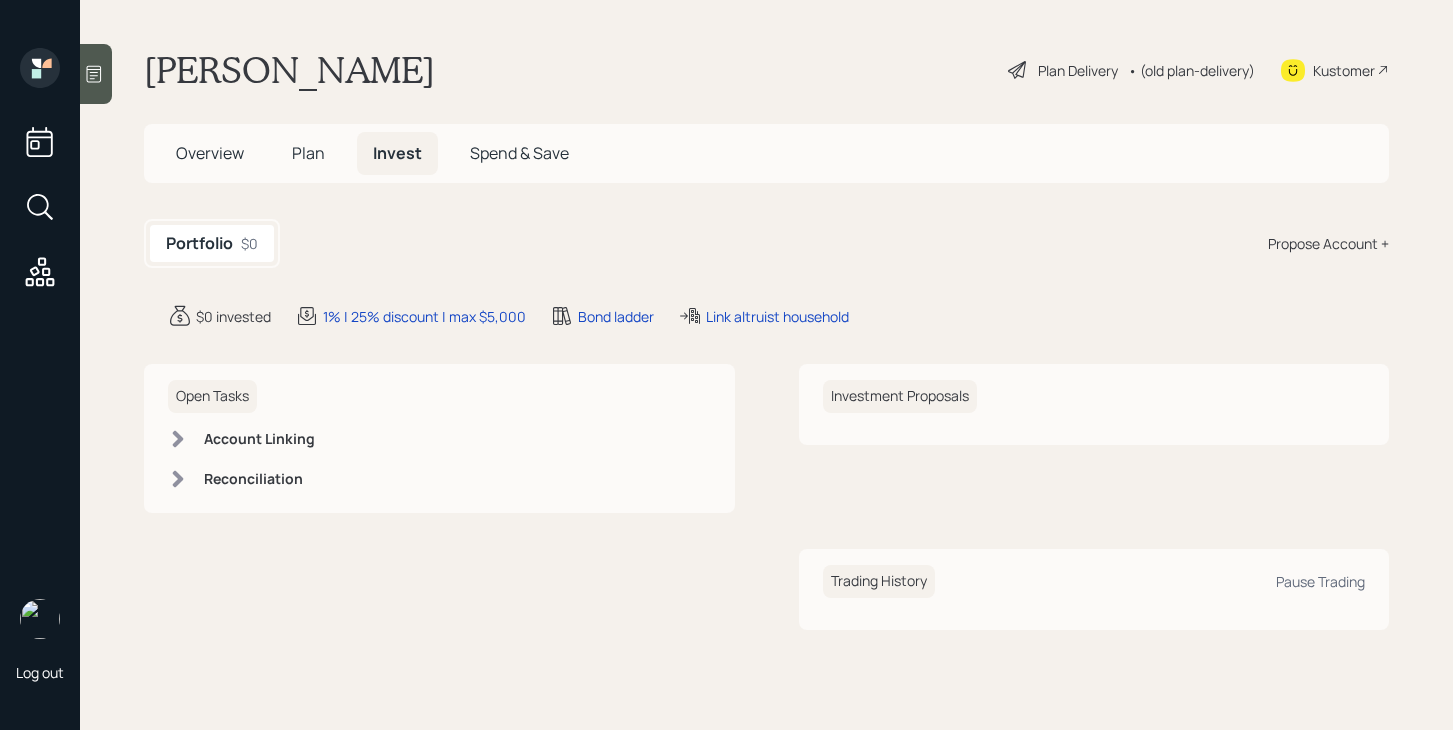 click on "Plan" at bounding box center (308, 153) 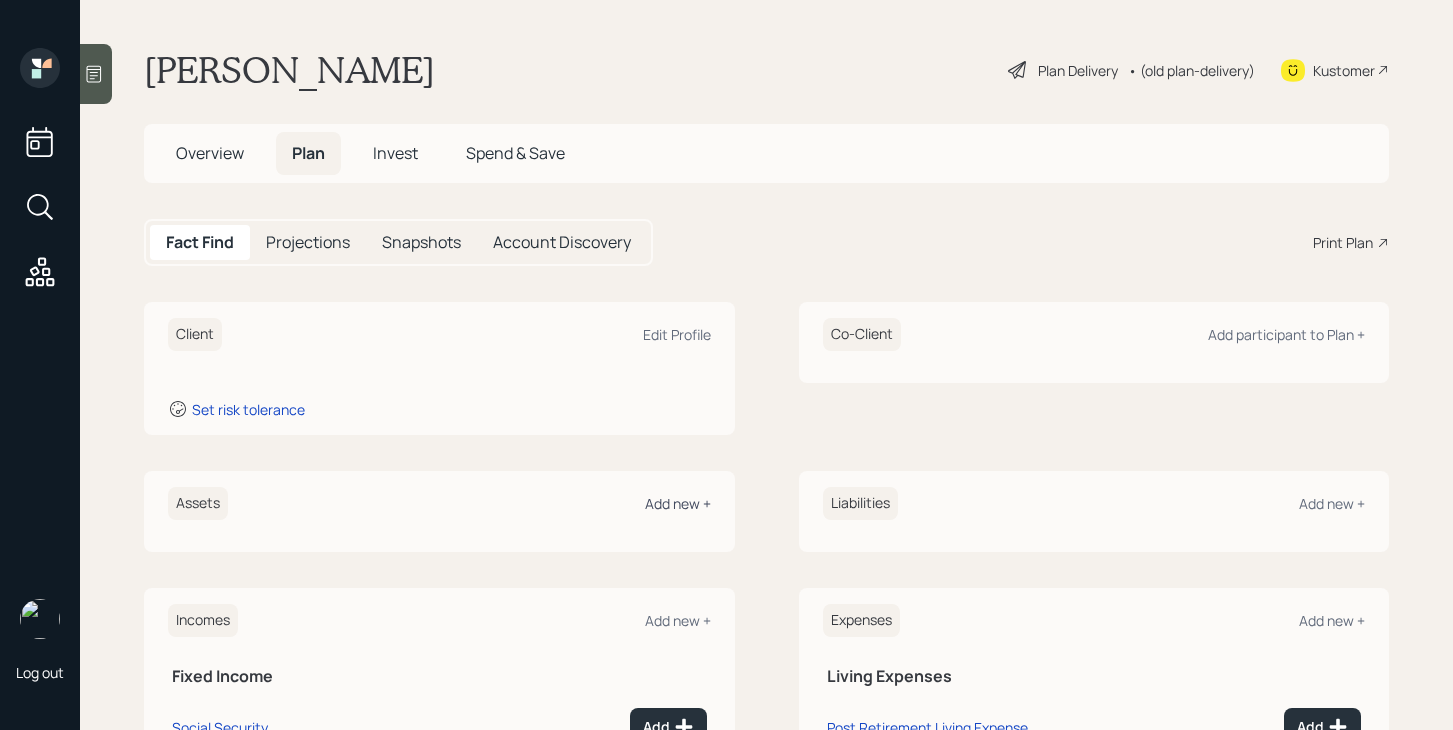 click on "Add new +" at bounding box center (678, 503) 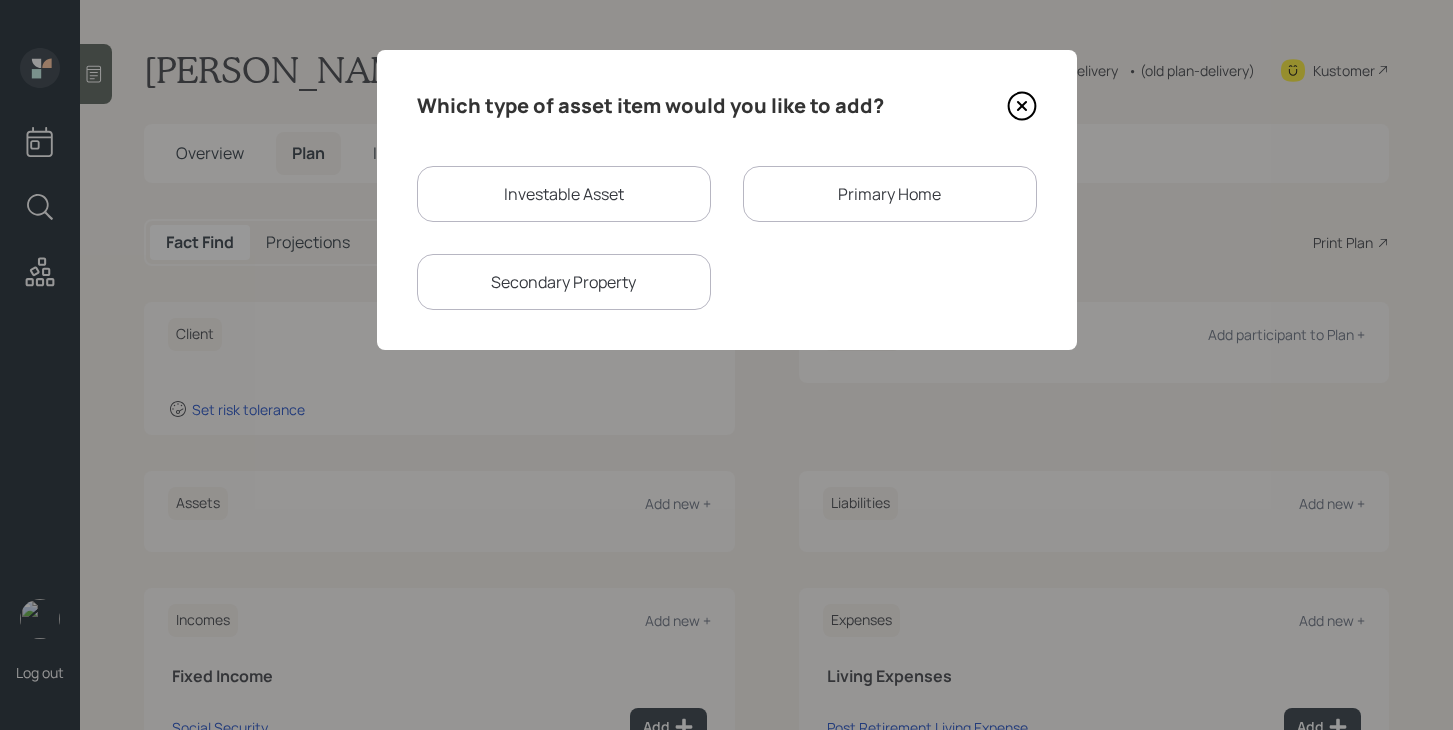 click on "Investable Asset" at bounding box center (564, 194) 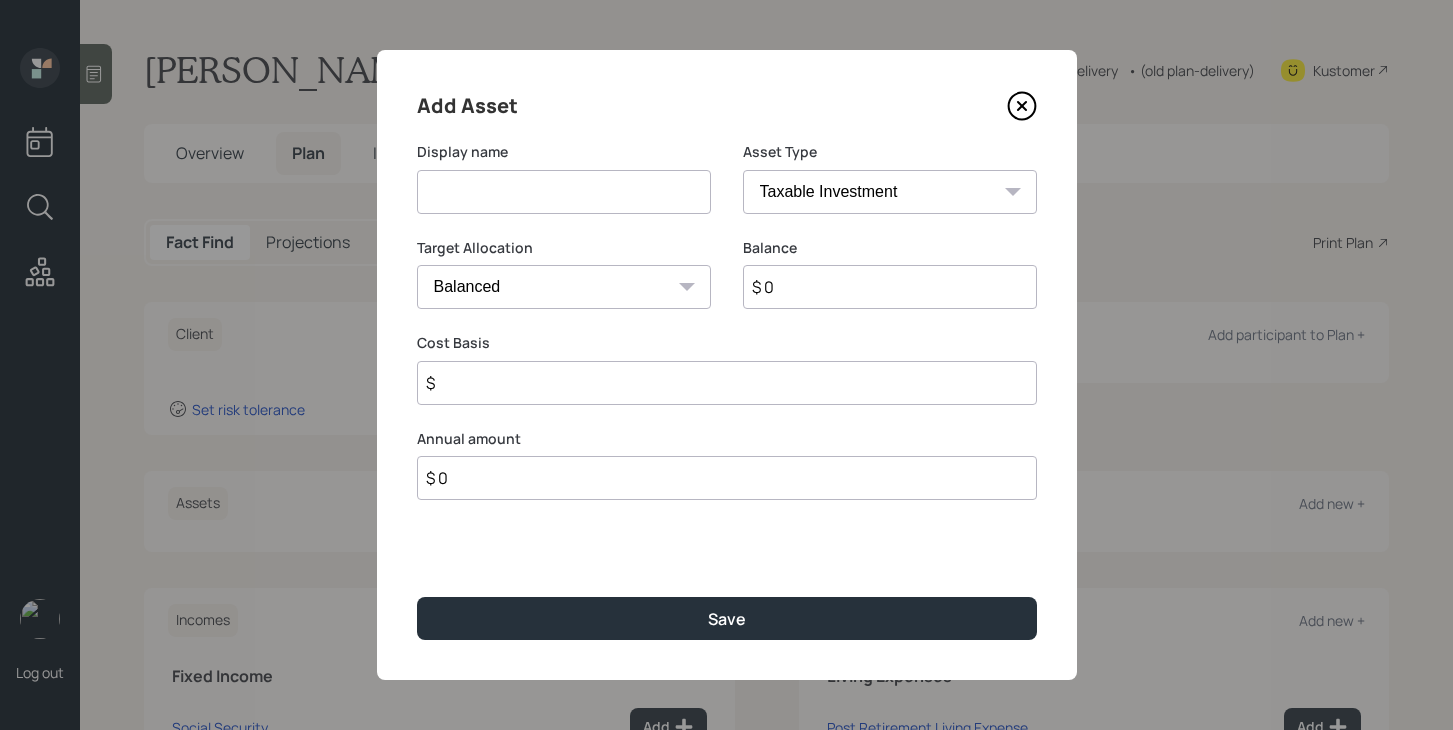 click at bounding box center (564, 192) 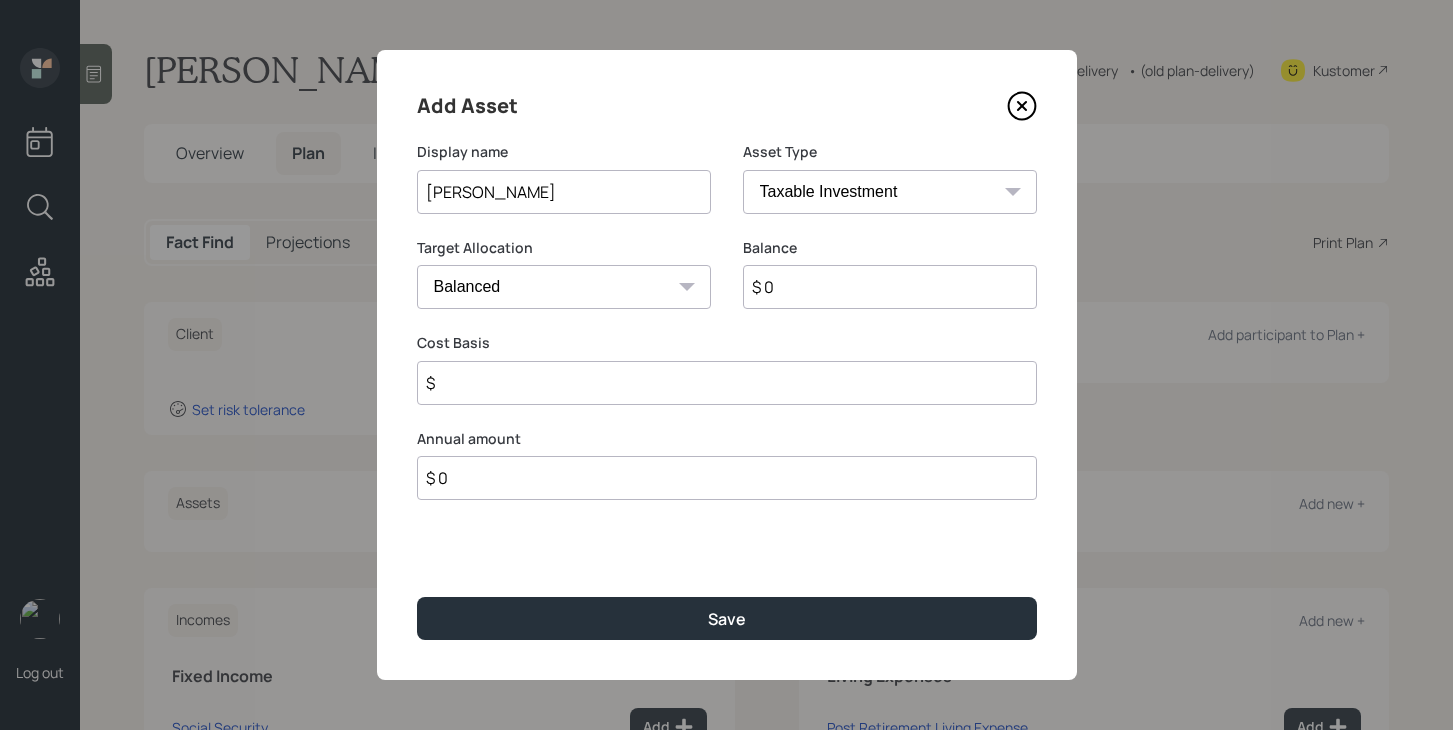 type on "[PERSON_NAME]" 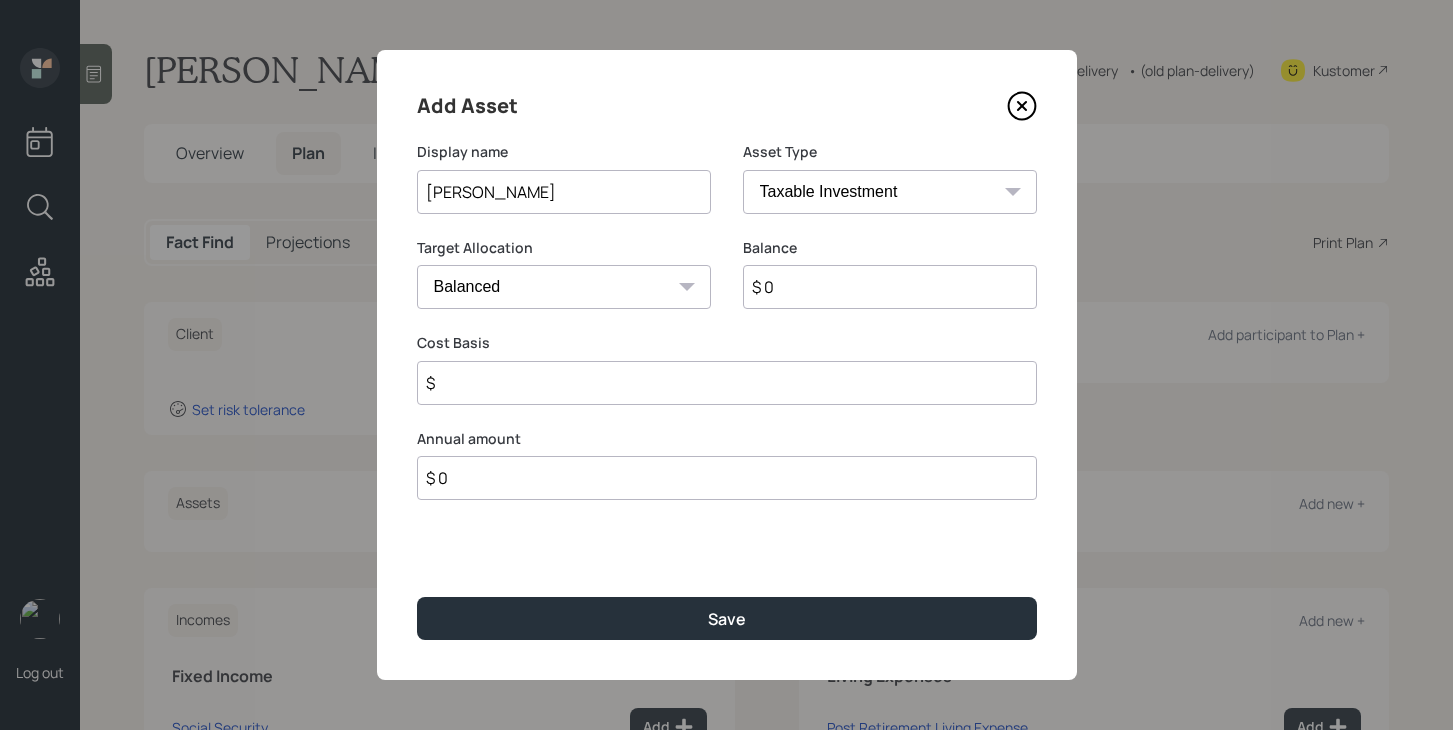 click on "SEP [PERSON_NAME] IRA 401(k) [PERSON_NAME] 401(k) 403(b) [PERSON_NAME] 403(b) 457(b) [PERSON_NAME] 457(b) Health Savings Account 529 Taxable Investment Checking / Savings Emergency Fund" at bounding box center [890, 192] 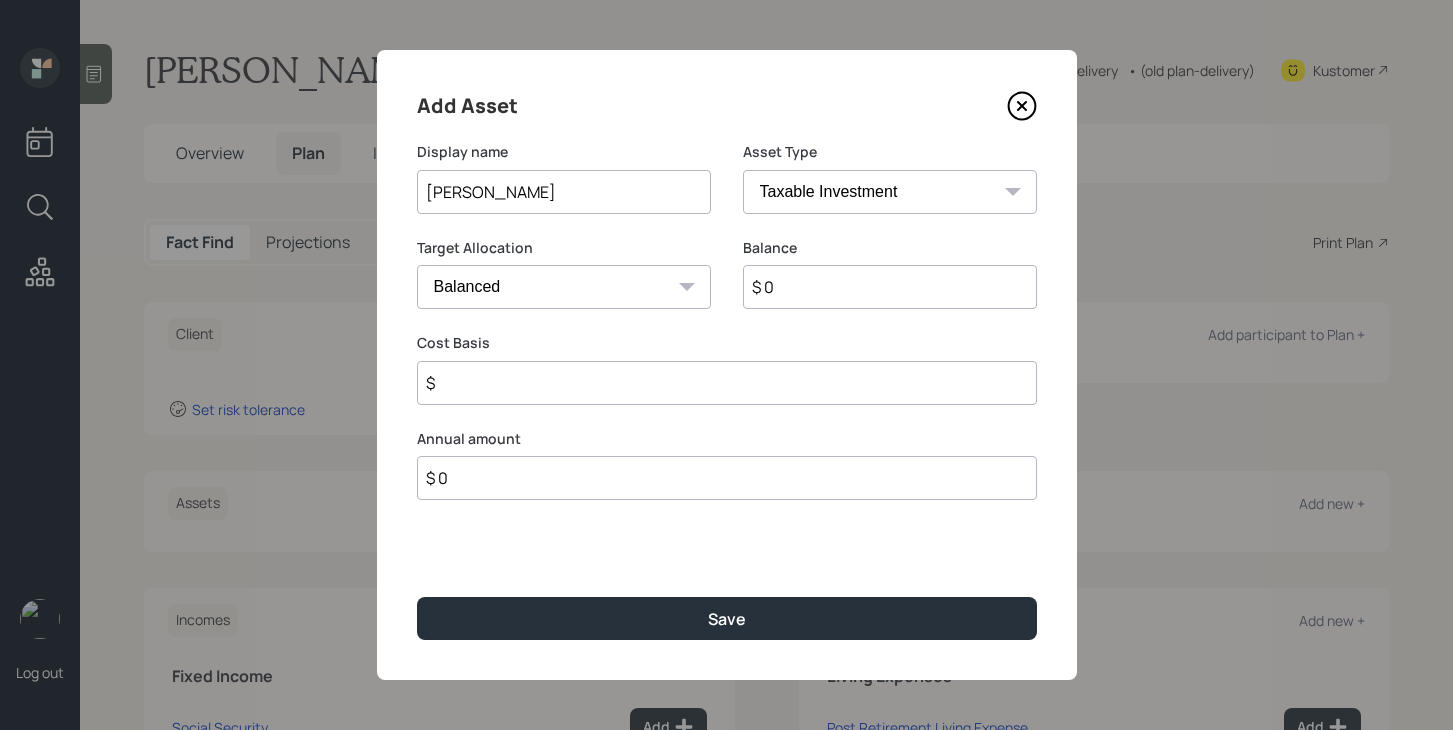 select on "roth_ira" 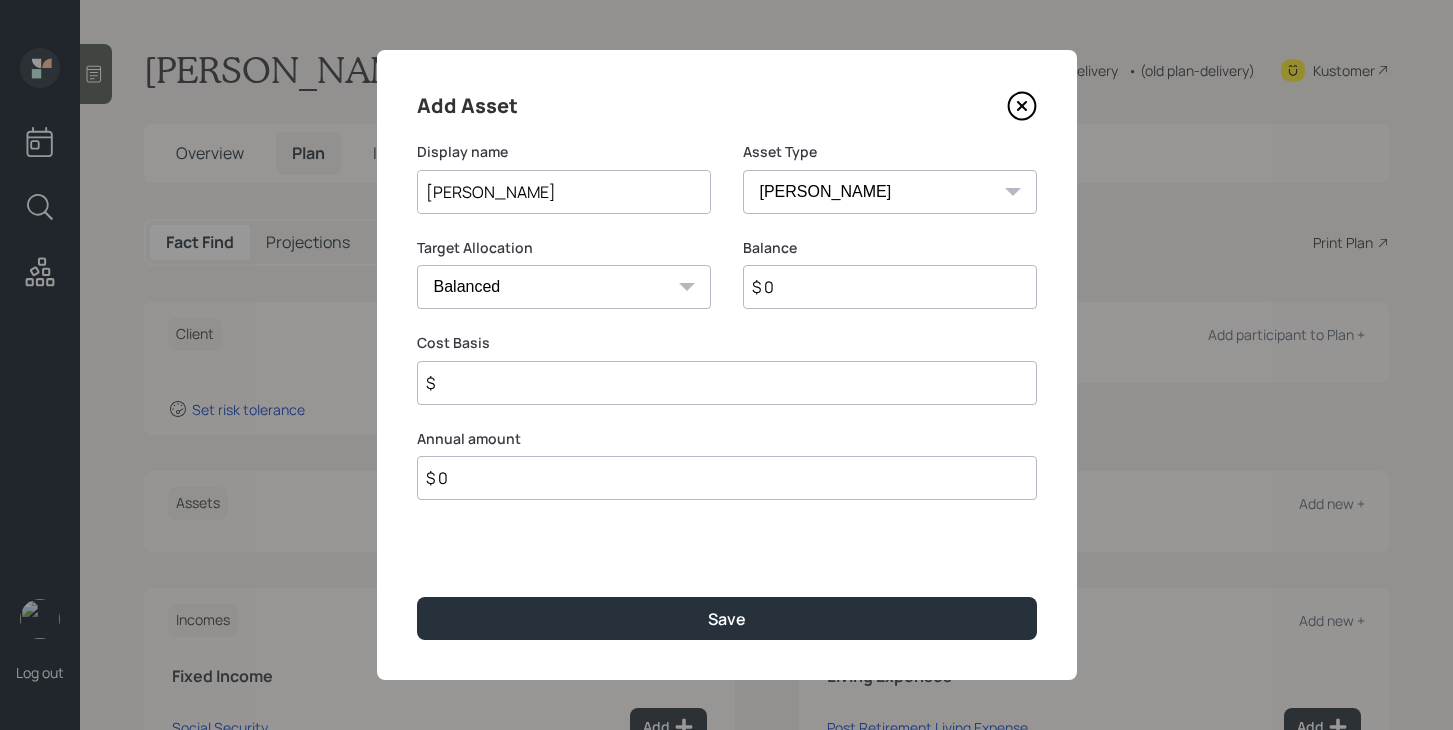 type on "$" 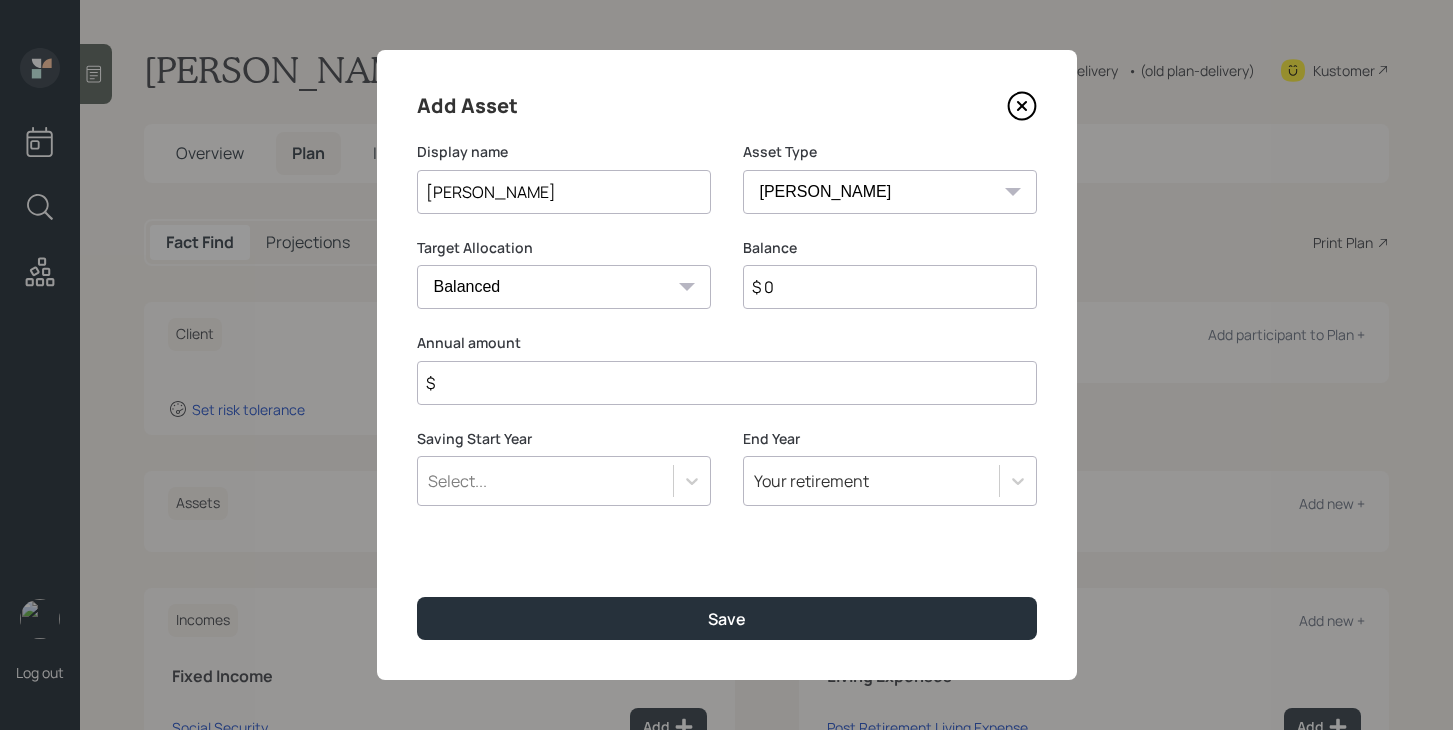 click on "Balance $ 0" at bounding box center [890, 286] 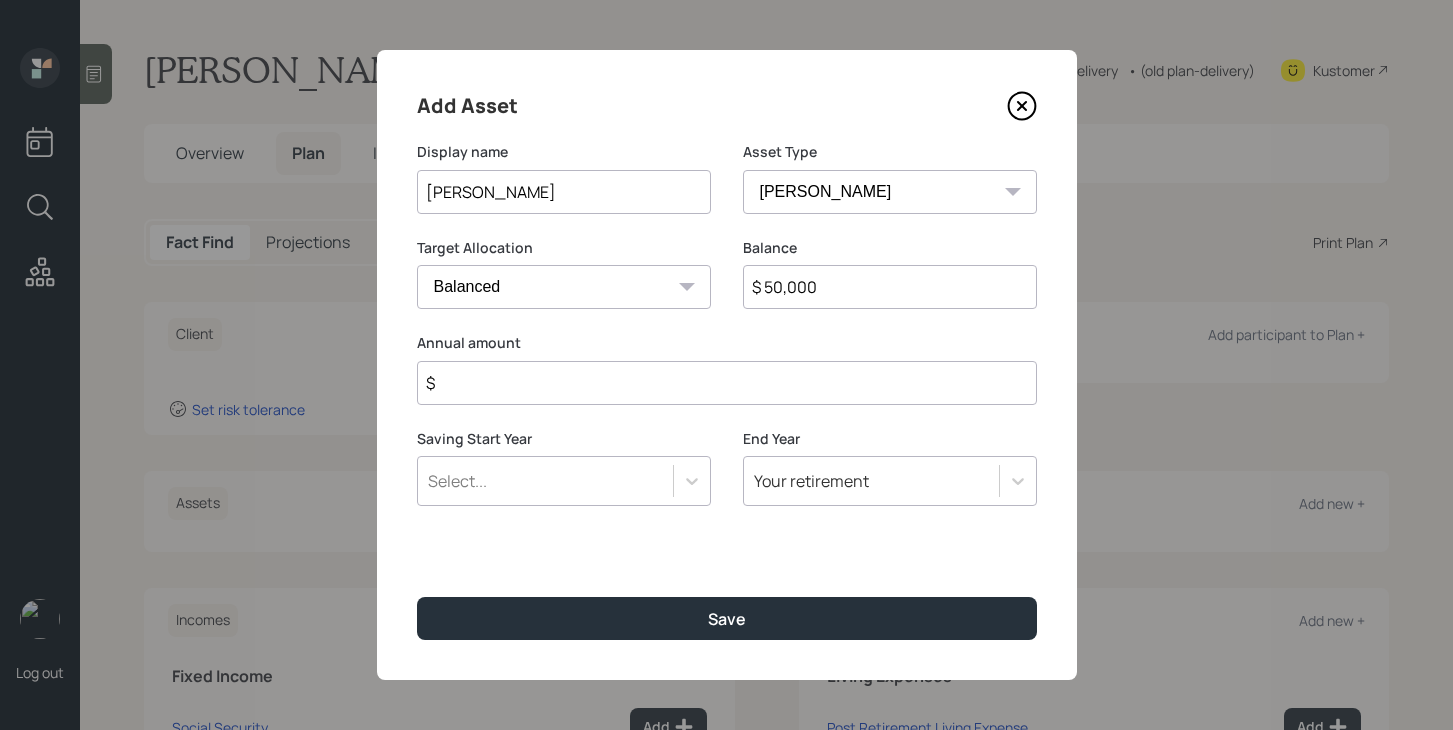 type on "$ 50,000" 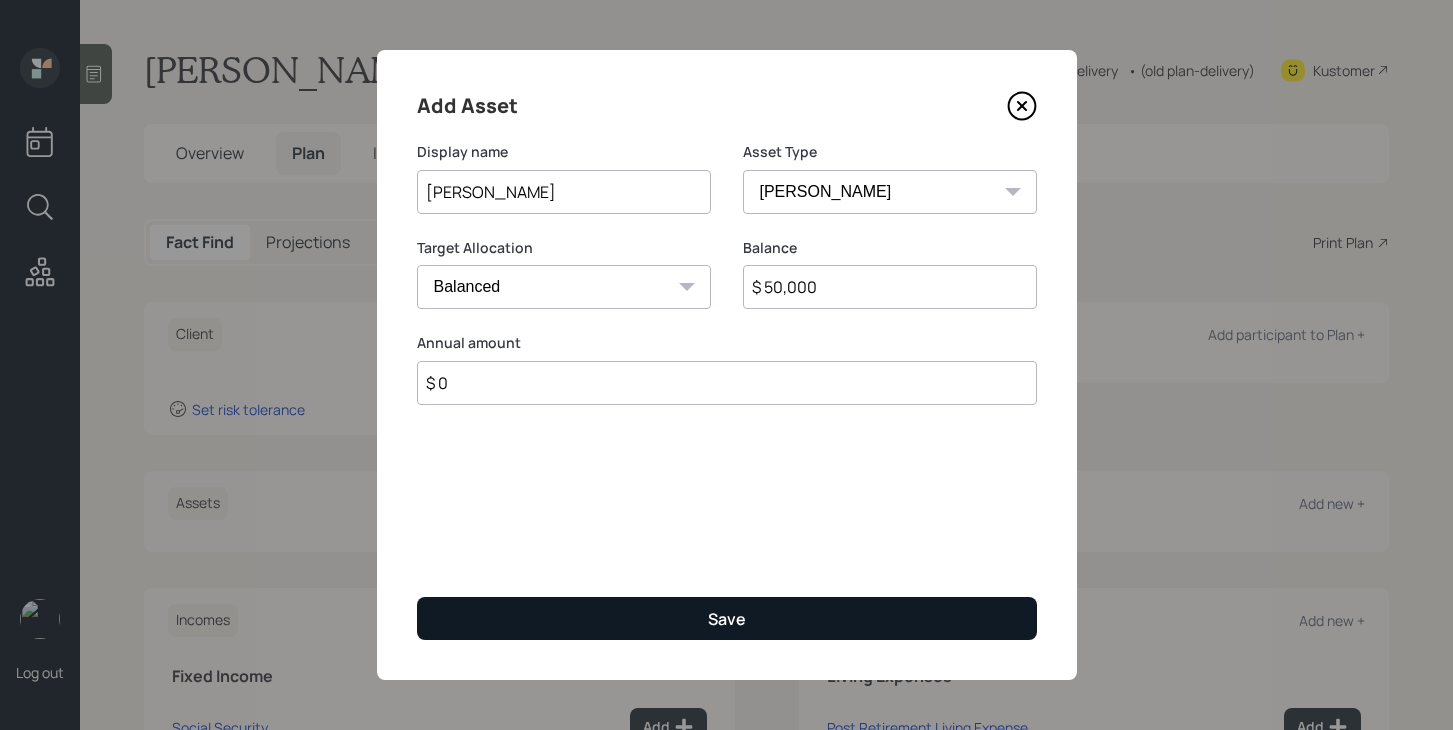 type on "$ 0" 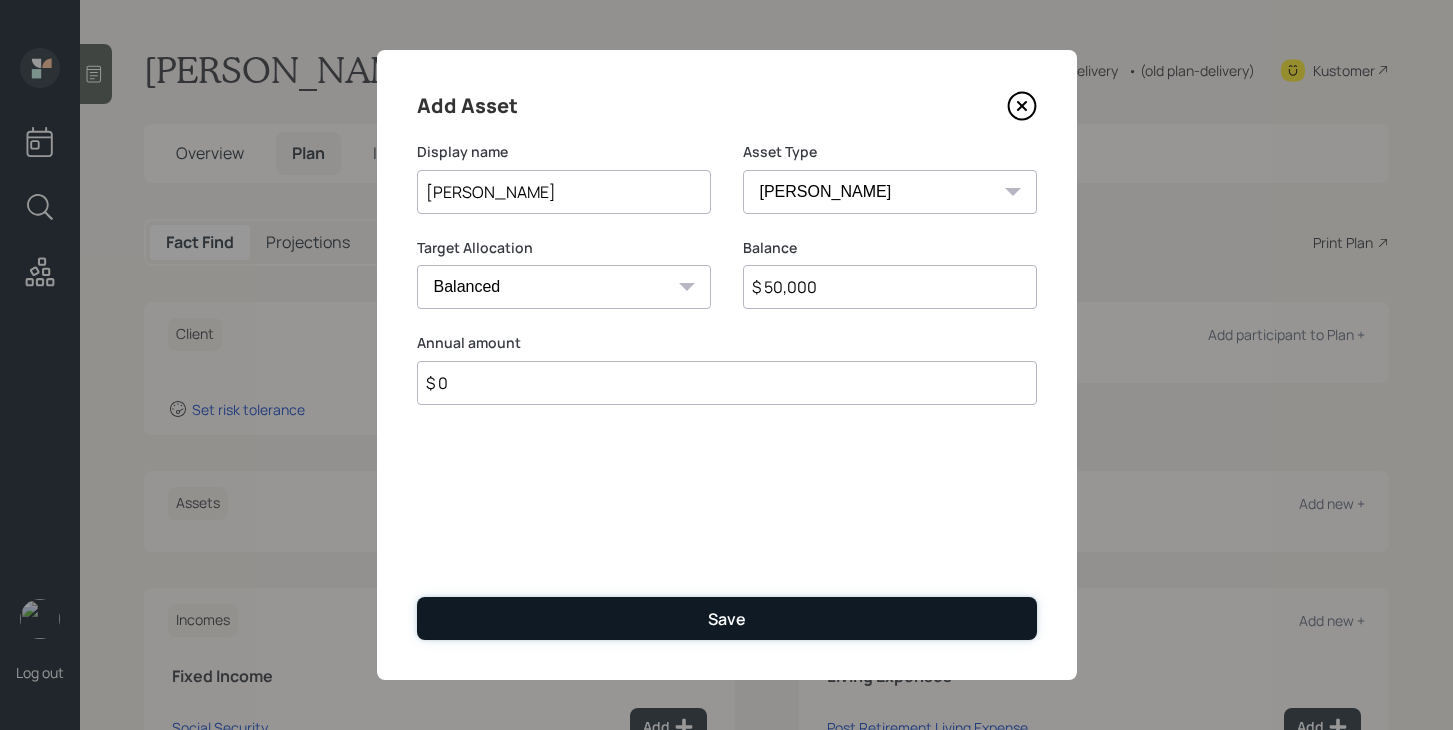 click on "Save" at bounding box center [727, 618] 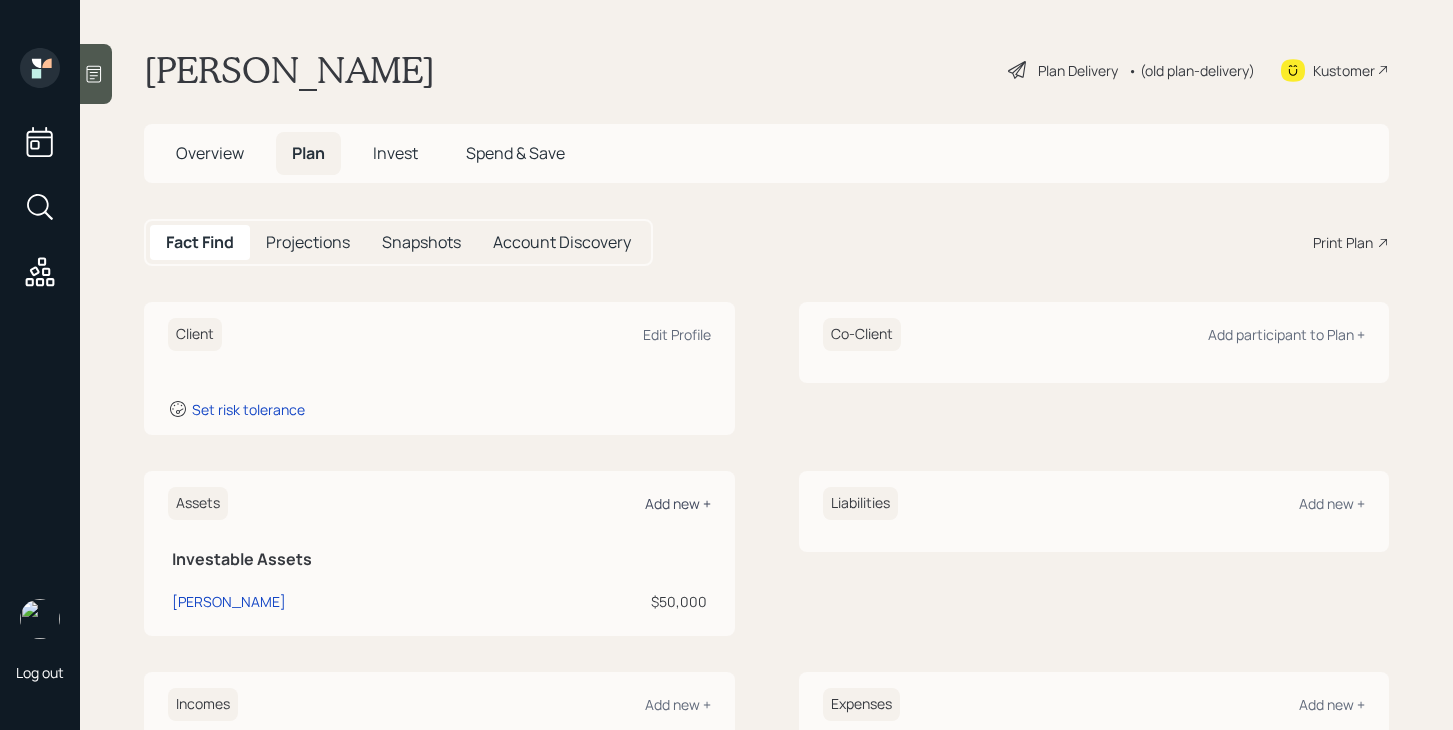 click on "Add new +" at bounding box center [678, 503] 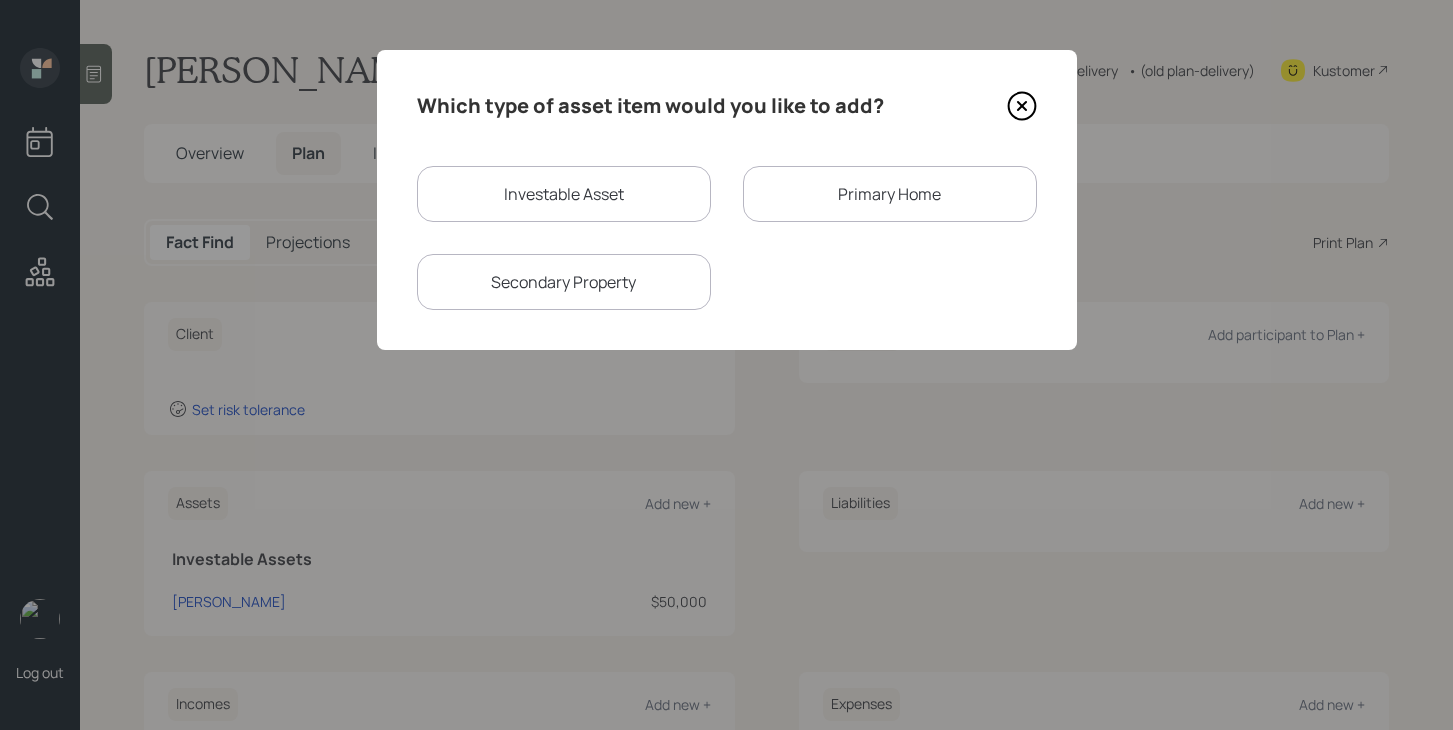 click on "Investable Asset" at bounding box center (564, 194) 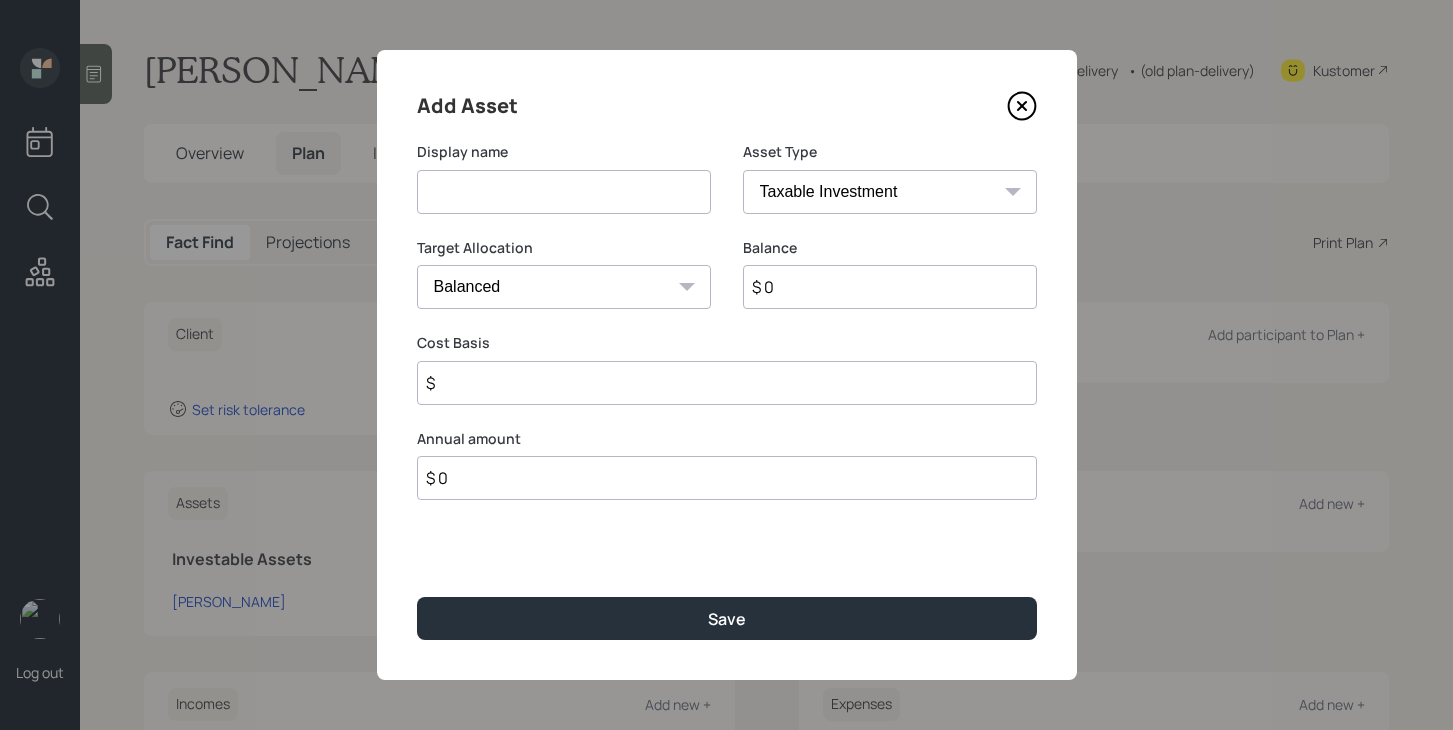 click at bounding box center (564, 192) 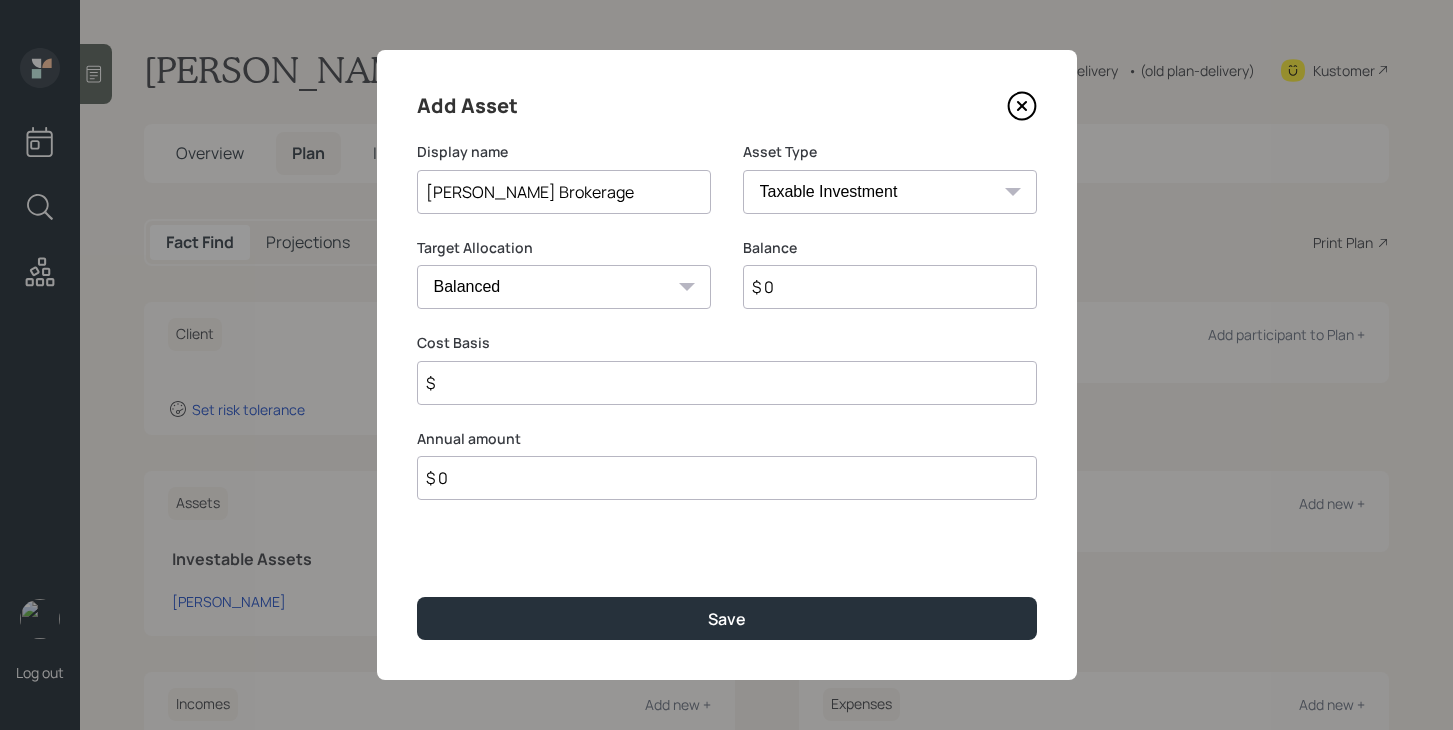 type on "[PERSON_NAME] Brokerage" 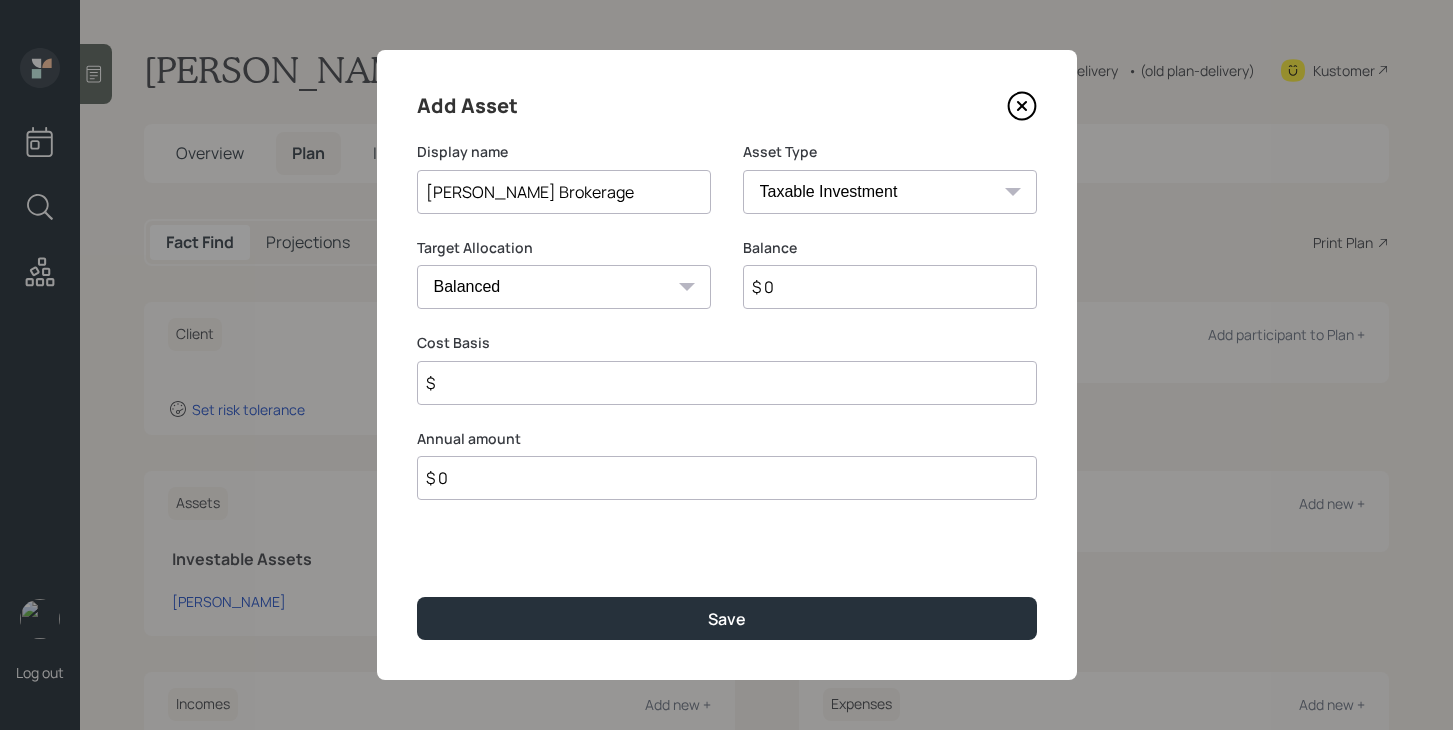 click on "SEP [PERSON_NAME] IRA 401(k) [PERSON_NAME] 401(k) 403(b) [PERSON_NAME] 403(b) 457(b) [PERSON_NAME] 457(b) Health Savings Account 529 Taxable Investment Checking / Savings Emergency Fund" at bounding box center [890, 192] 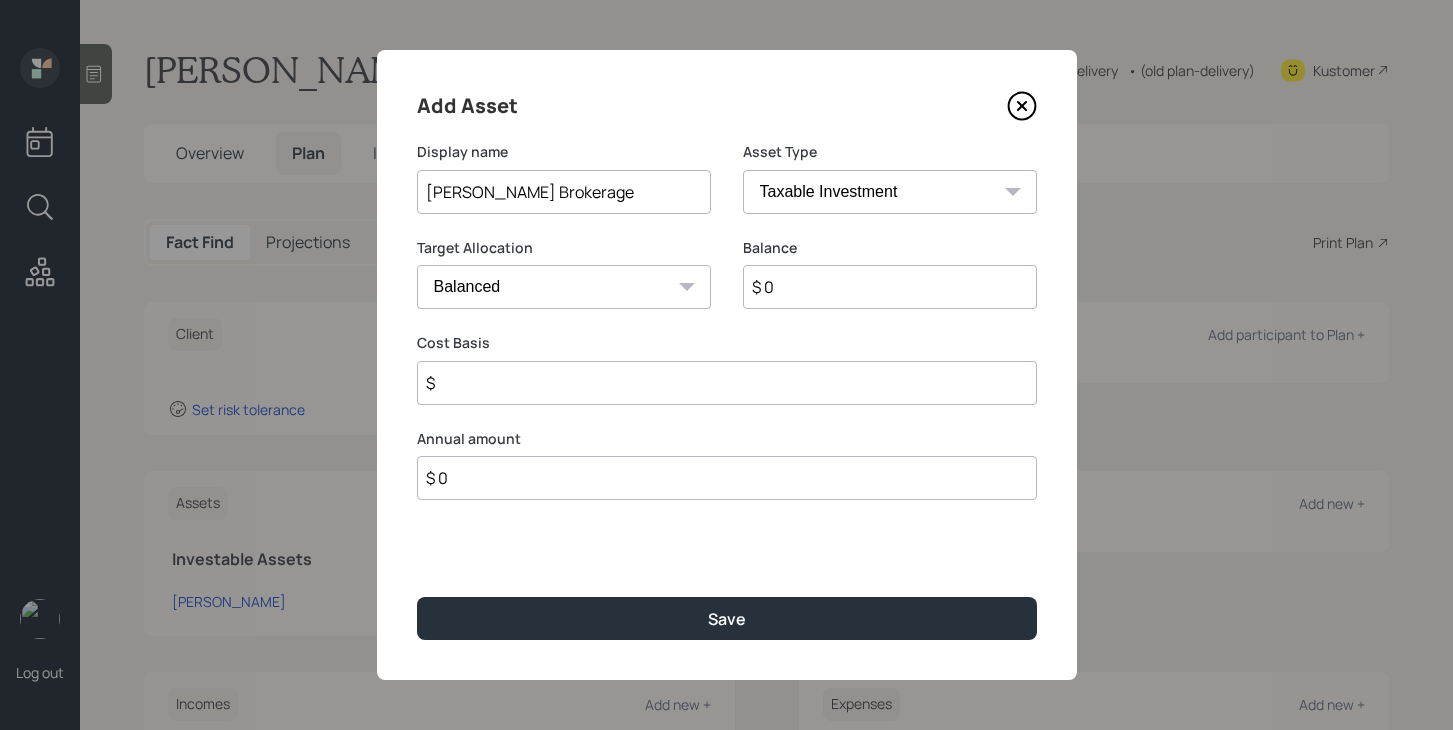 click on "$ 0" at bounding box center [890, 287] 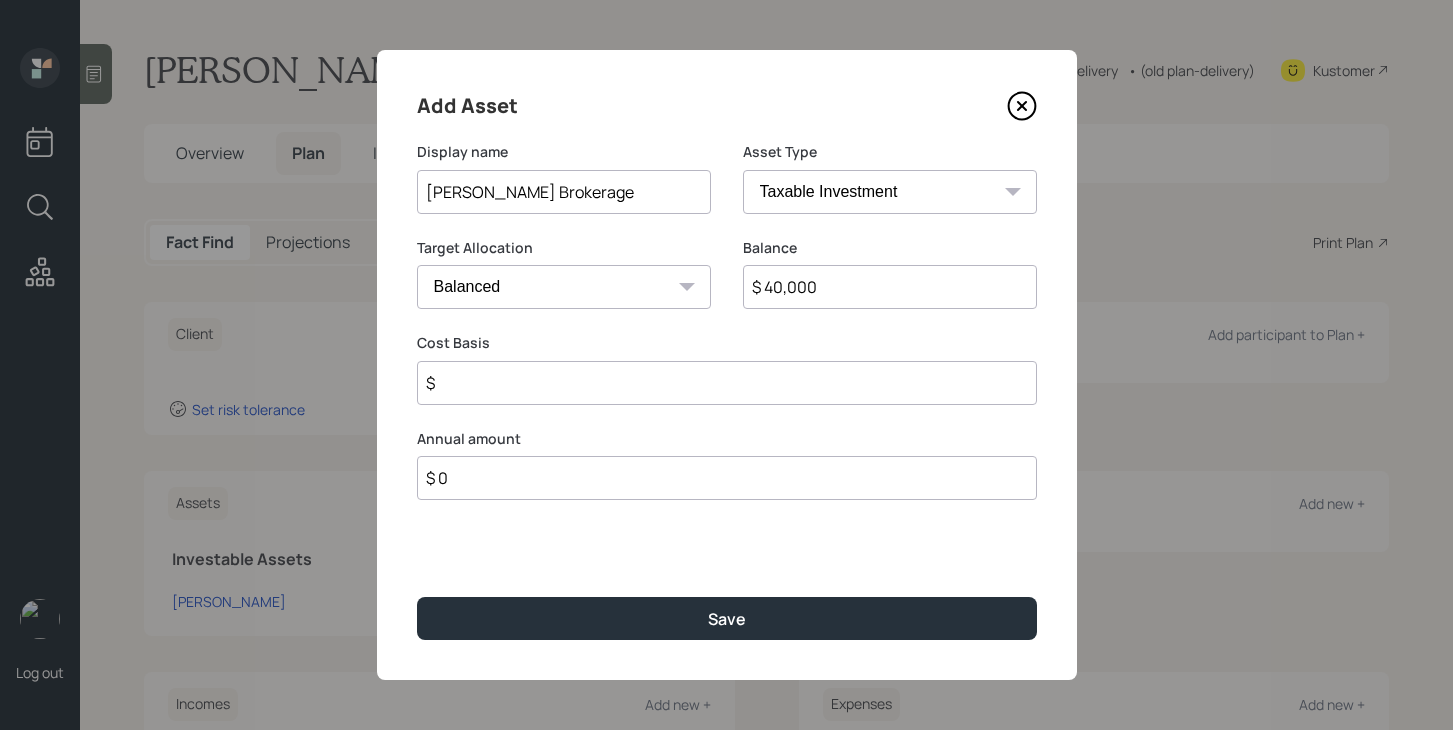 type on "$ 40,000" 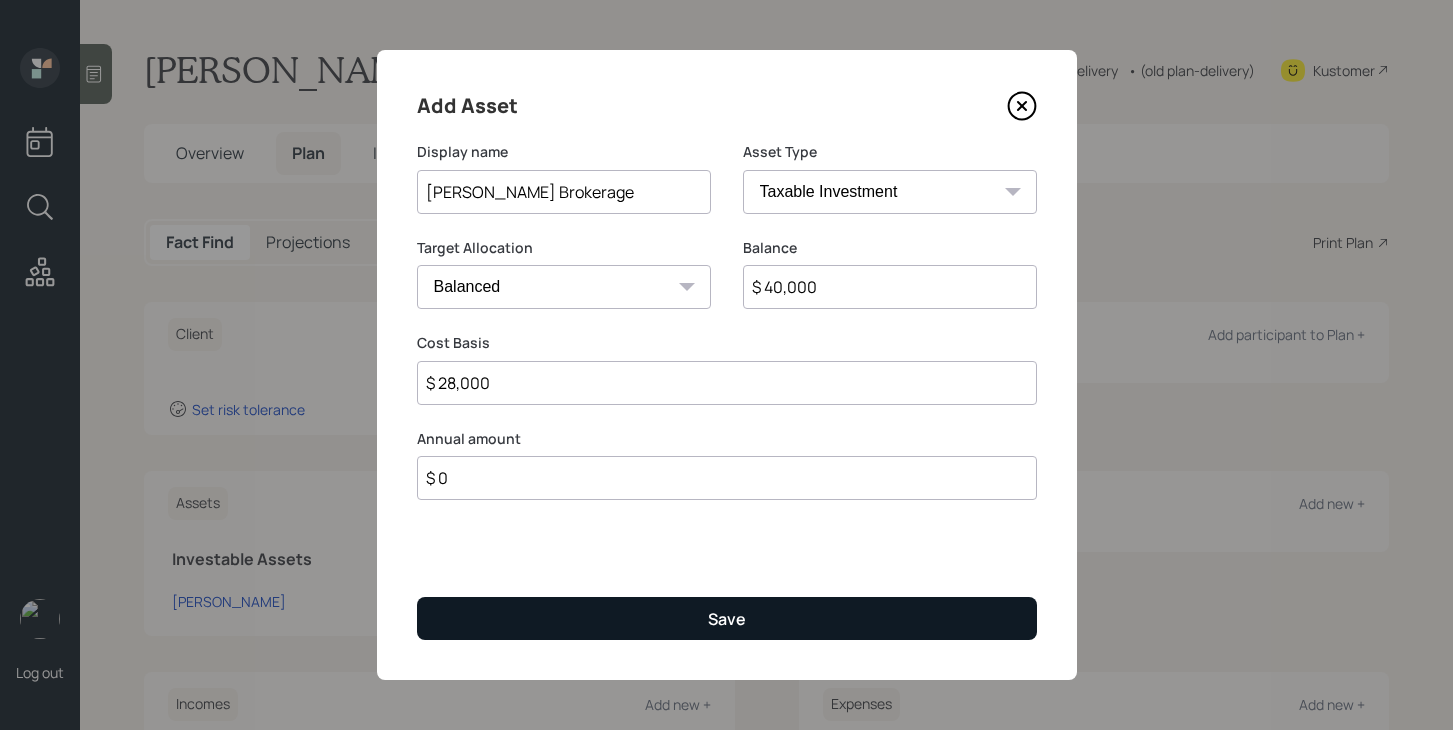 type on "$ 28,000" 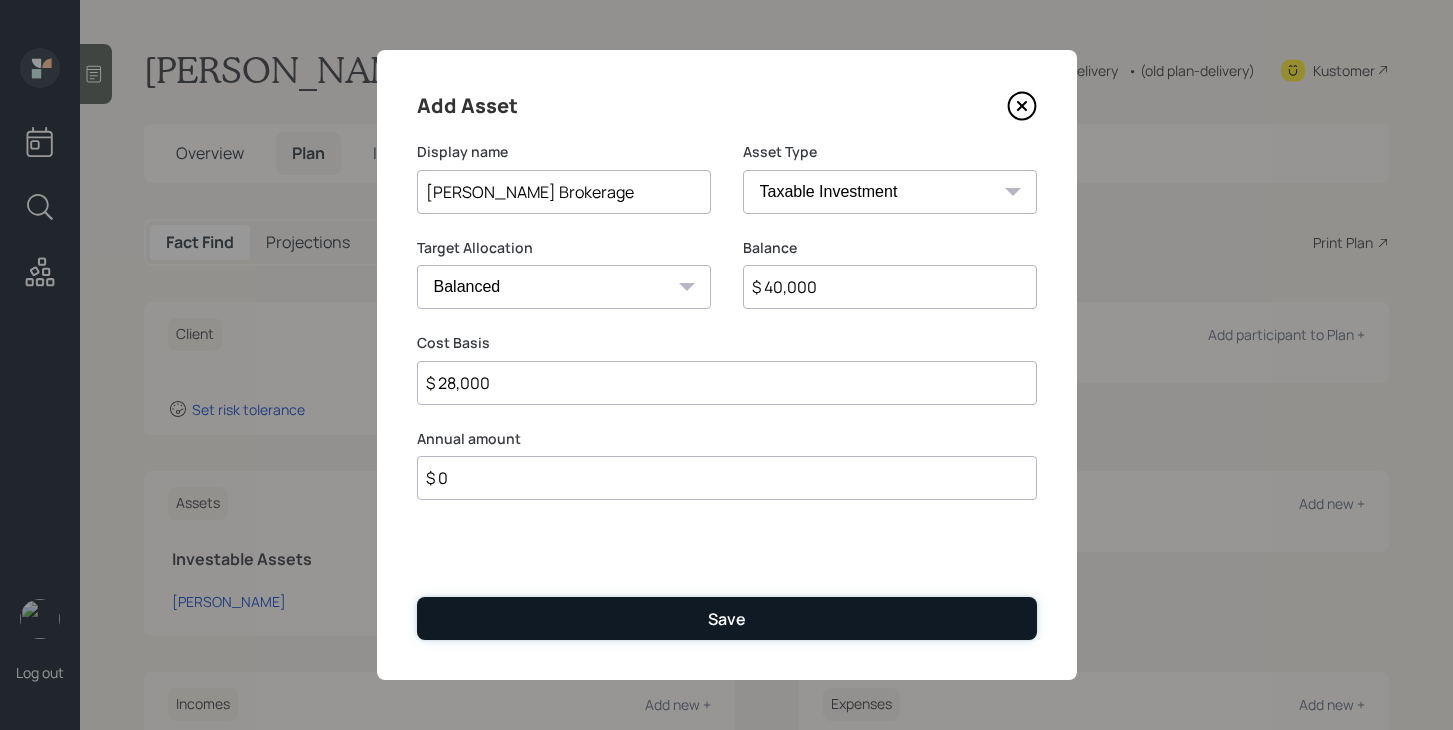 click on "Save" at bounding box center [727, 618] 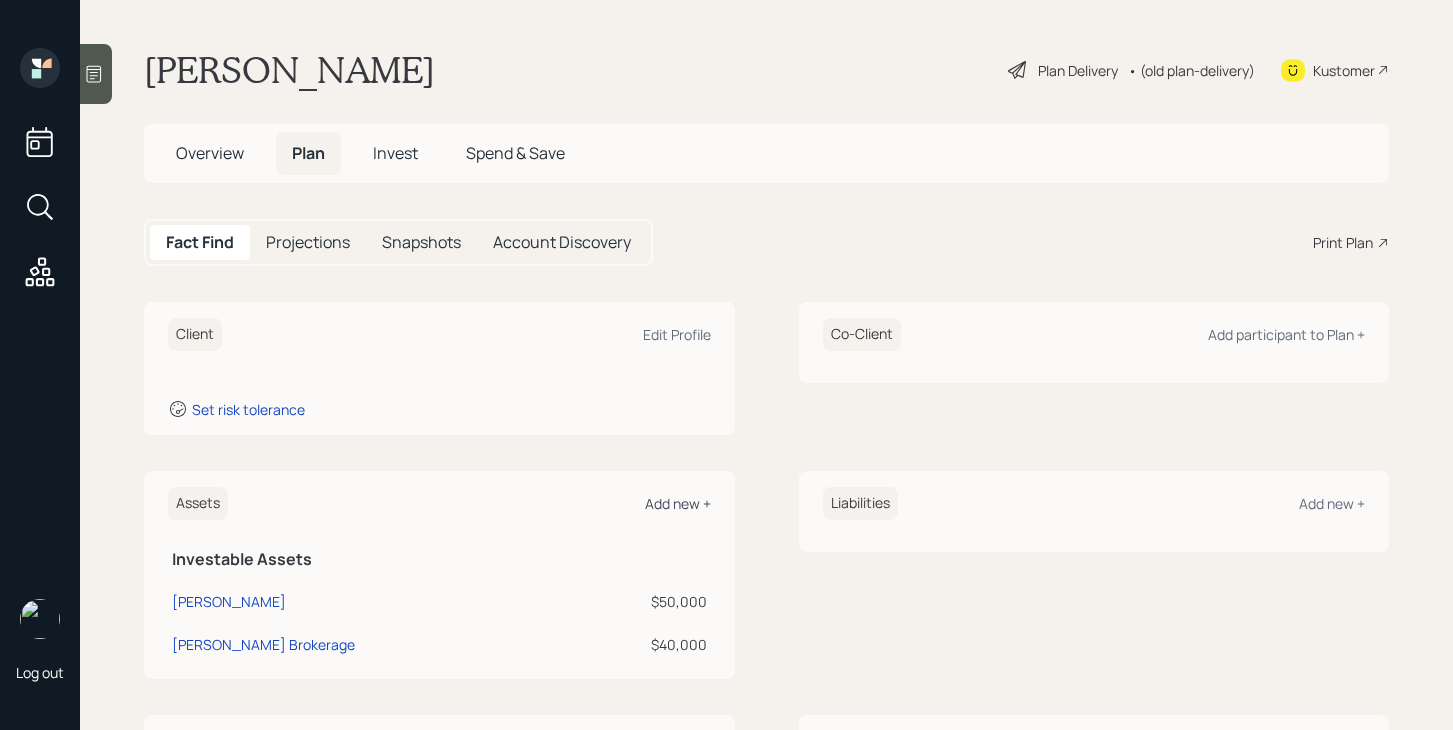 click on "Add new +" at bounding box center (678, 503) 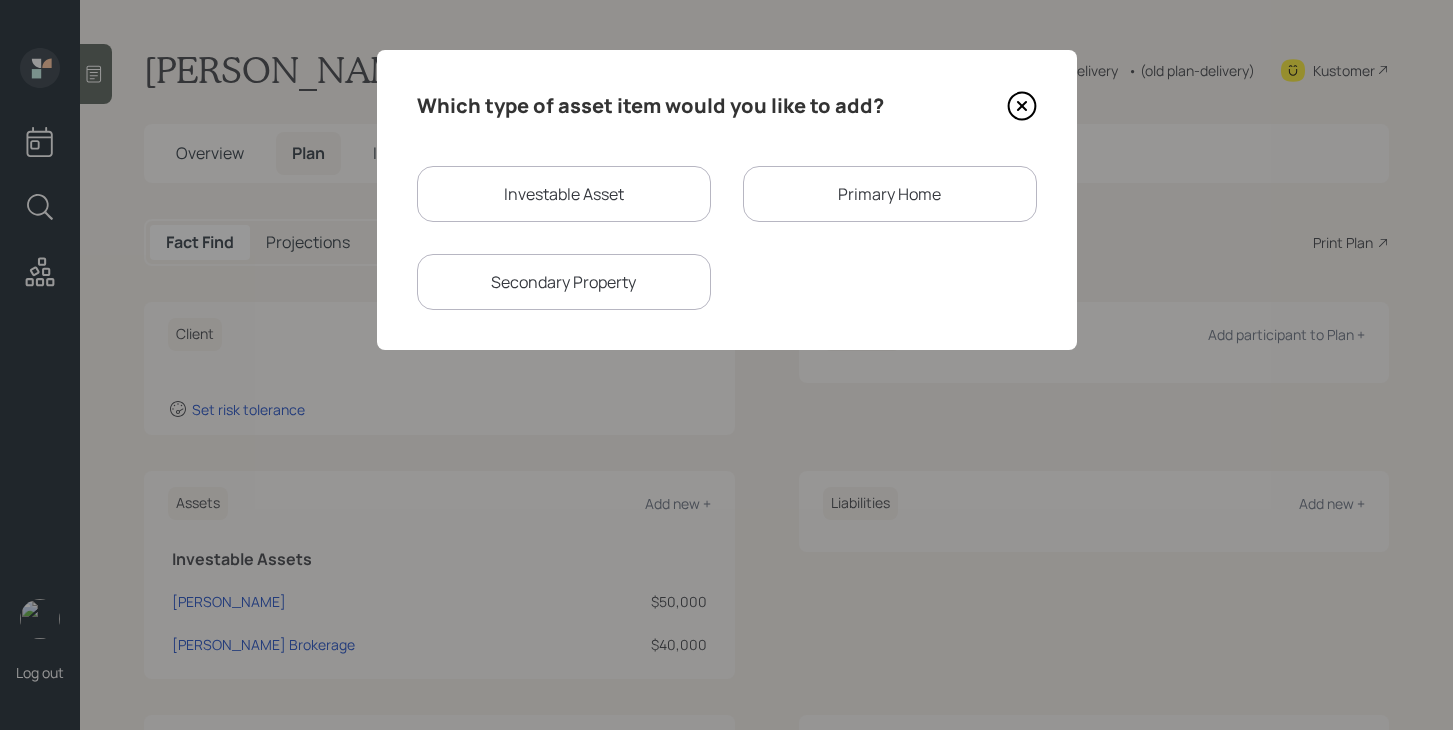 click on "Investable Asset" at bounding box center (564, 194) 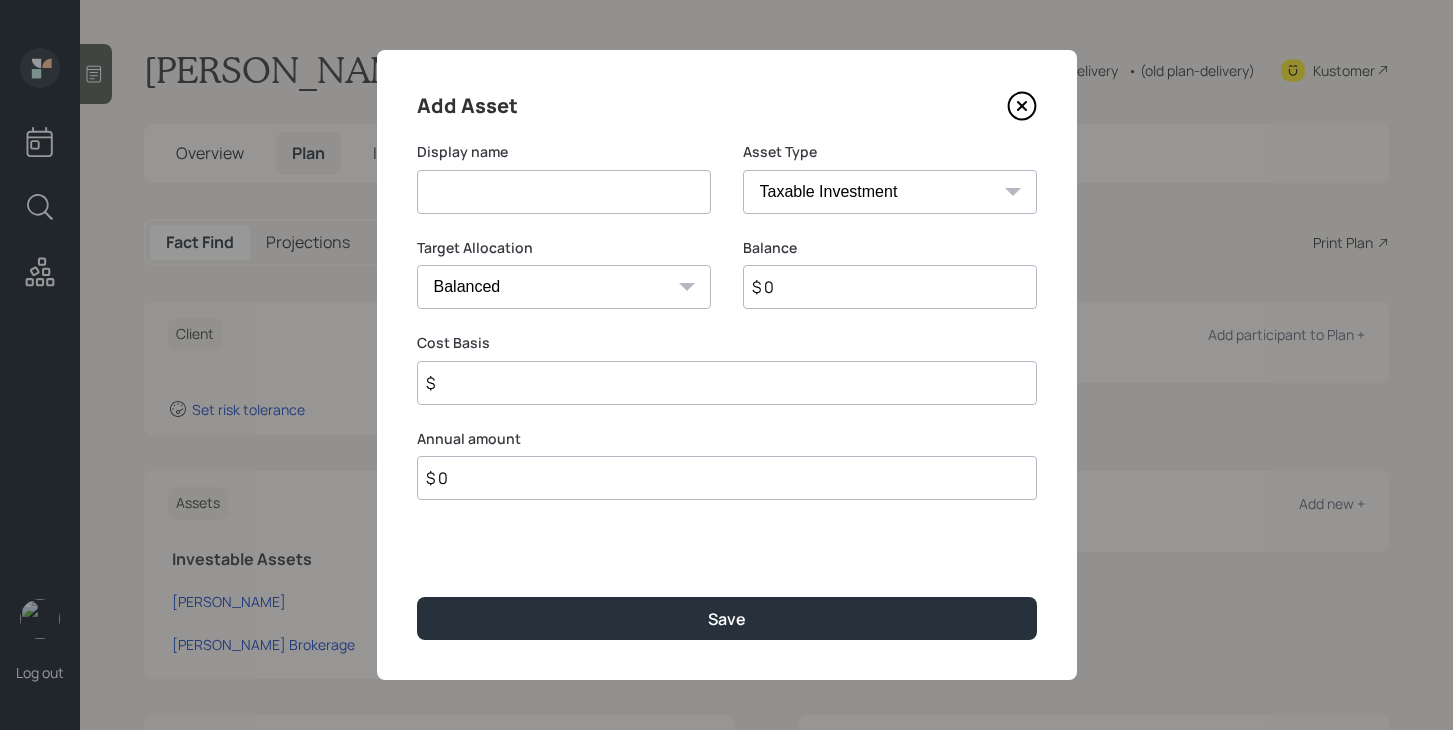 click at bounding box center [564, 192] 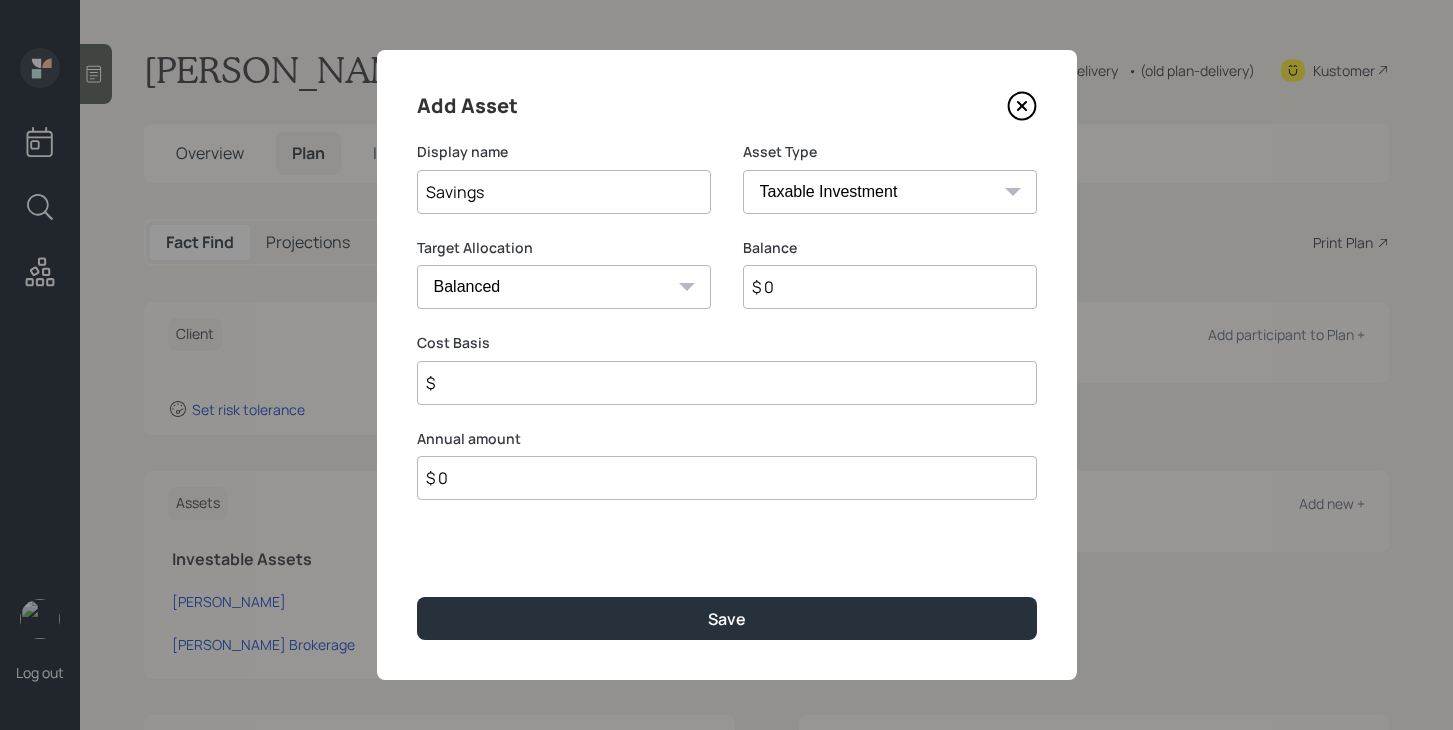 type on "Savings" 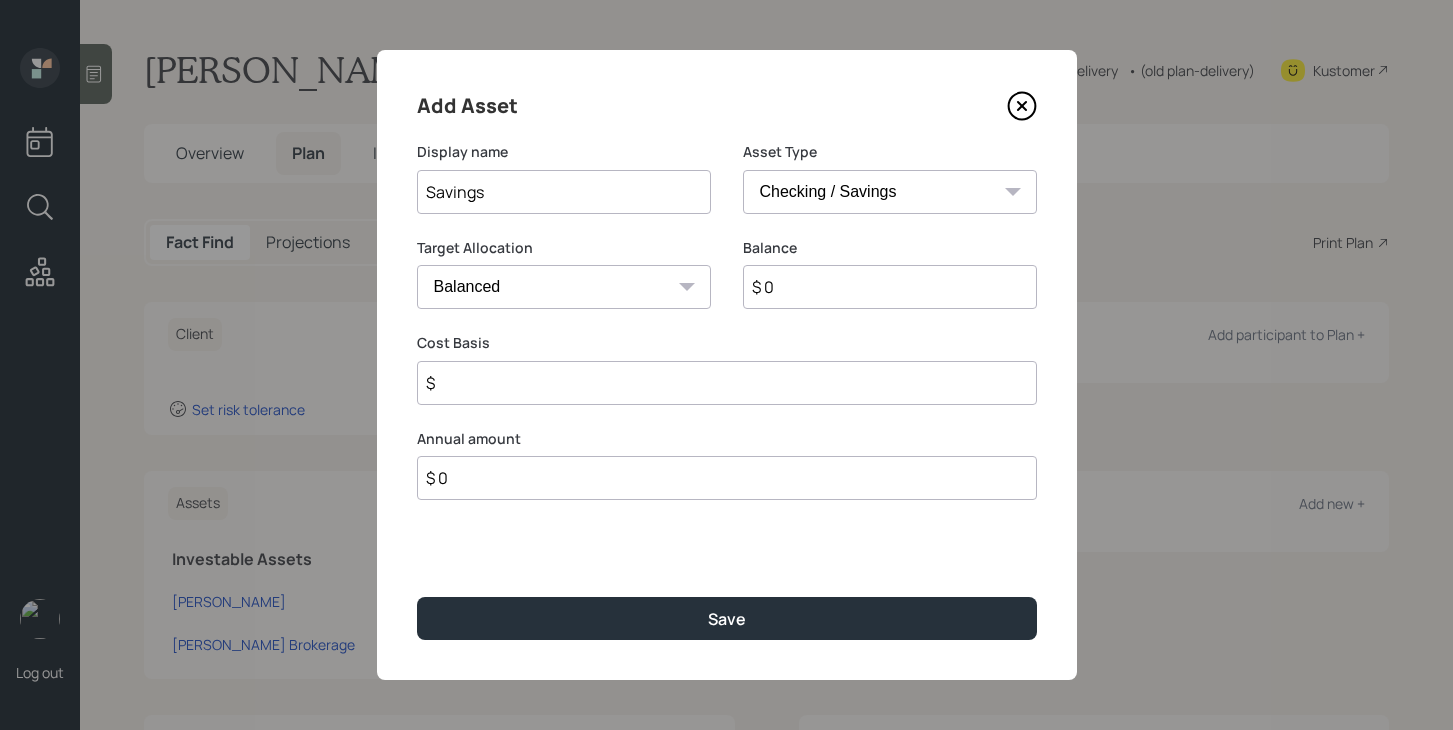 type on "$" 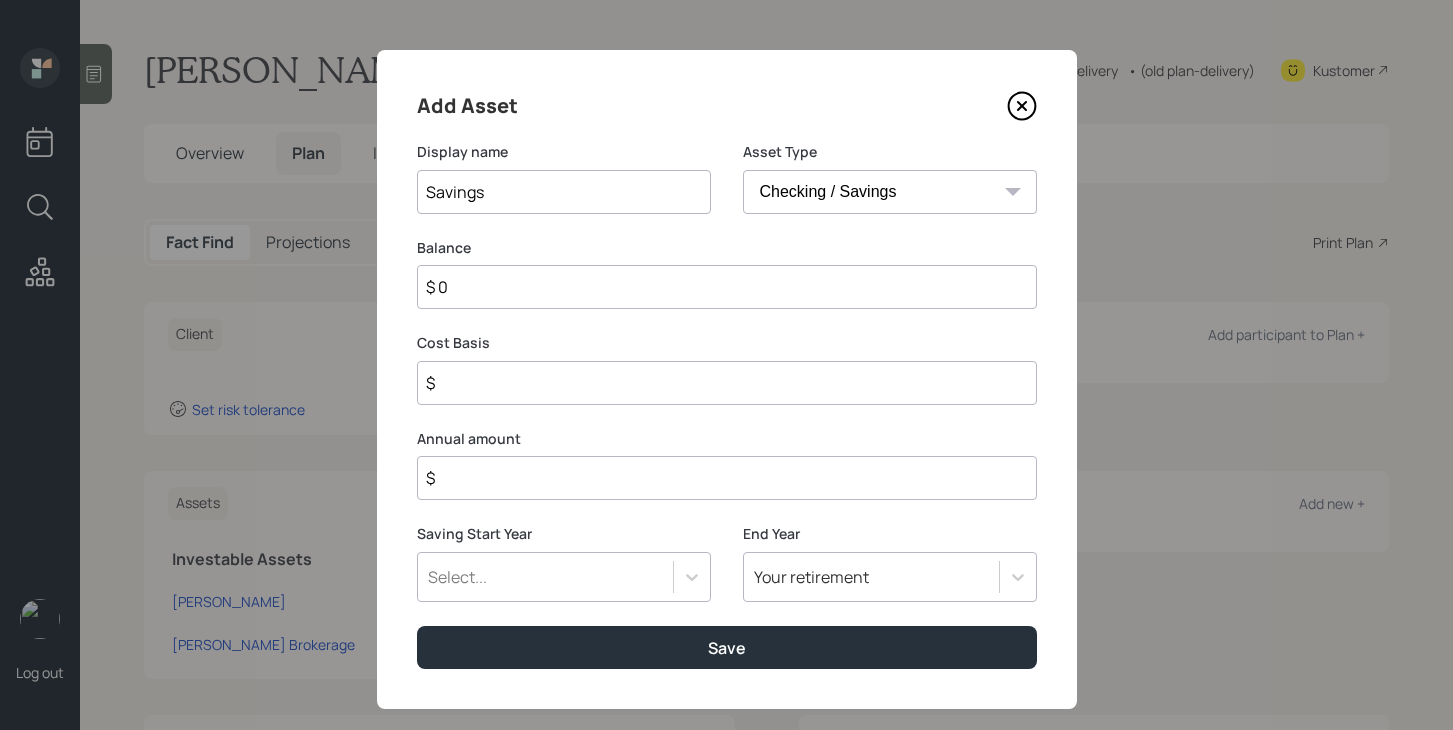 click on "$ 0" at bounding box center (727, 287) 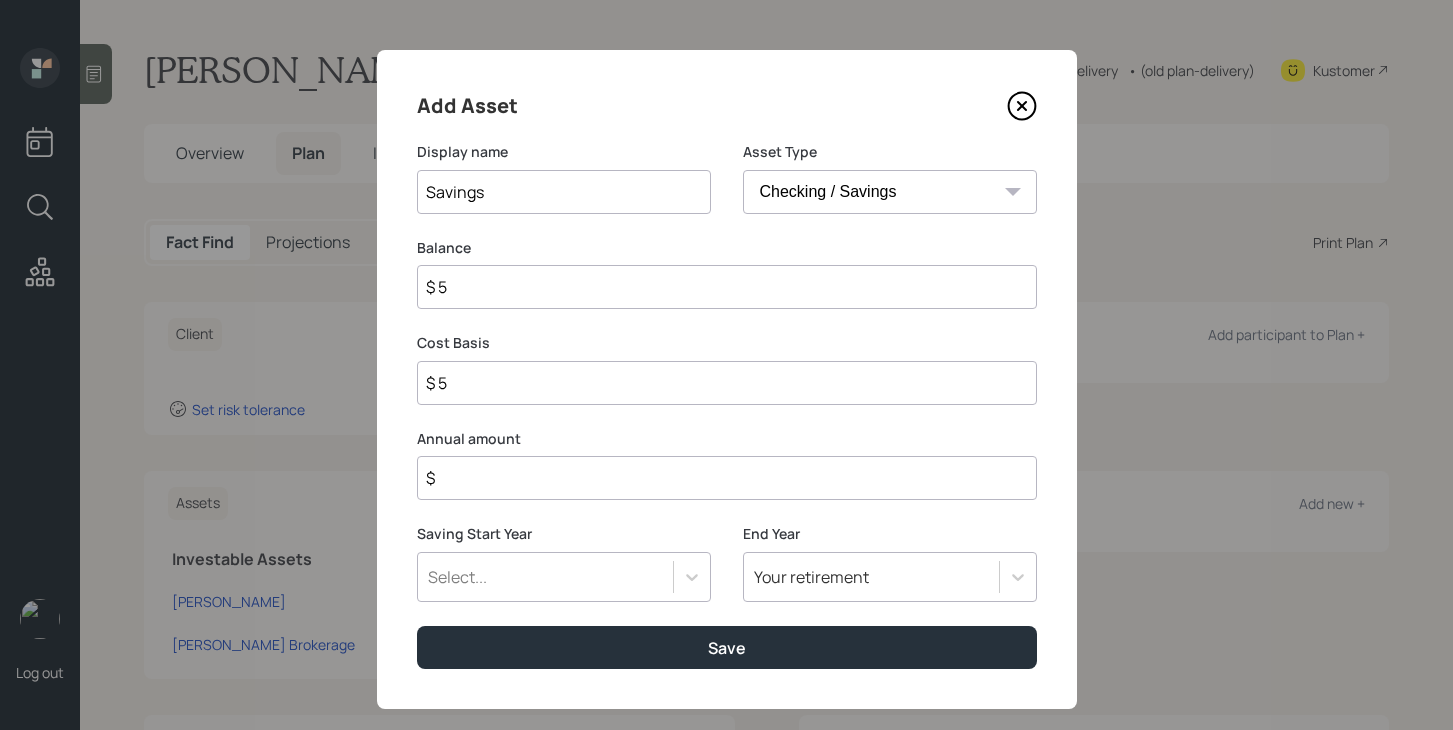 type on "$ 50" 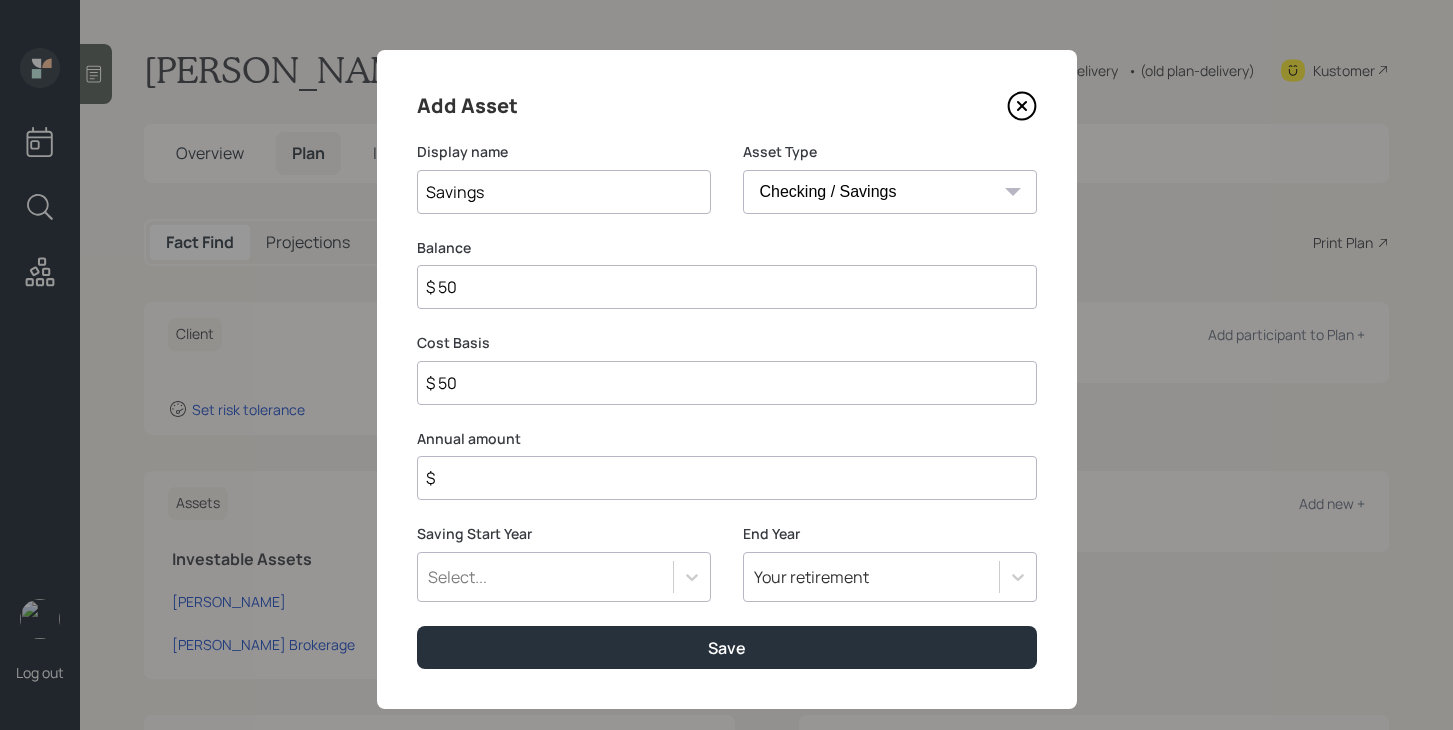 type on "$ 500" 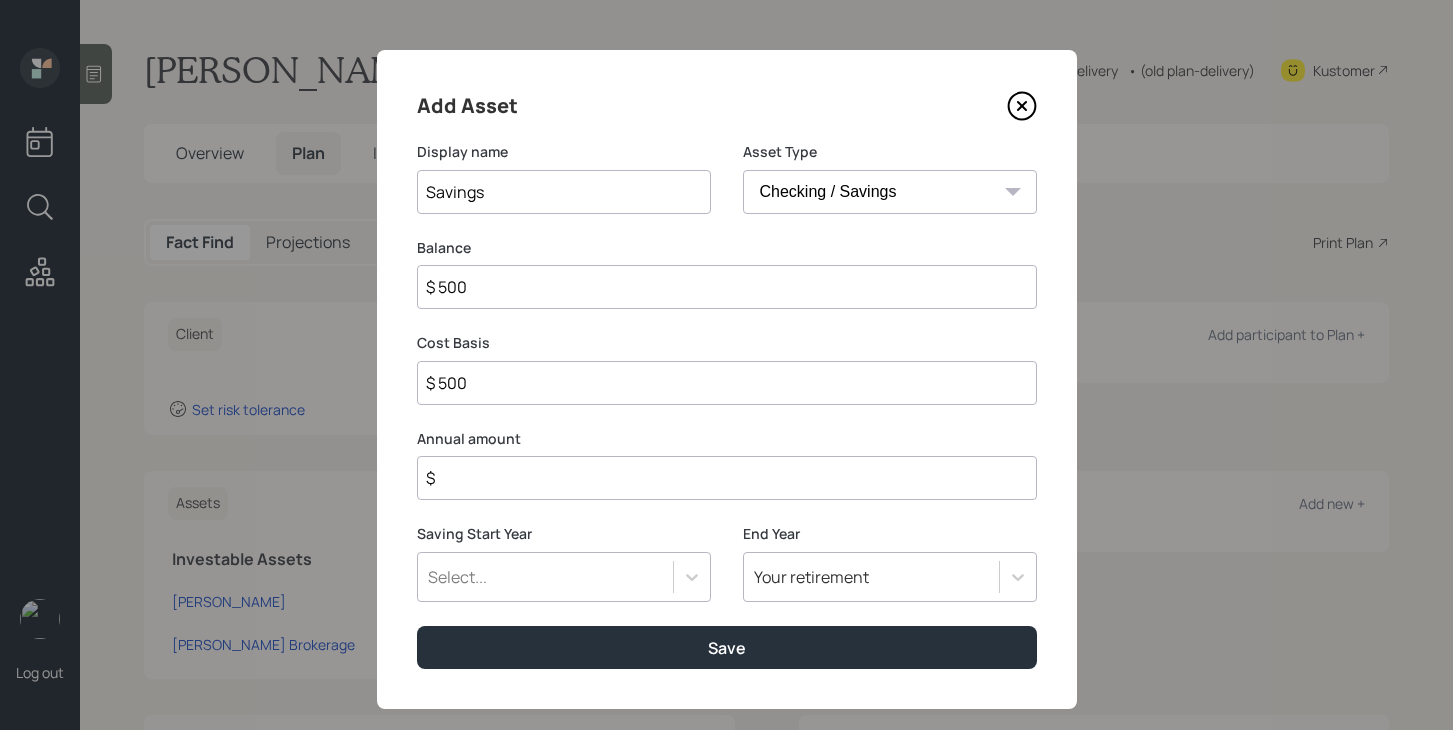 type on "$ 5,000" 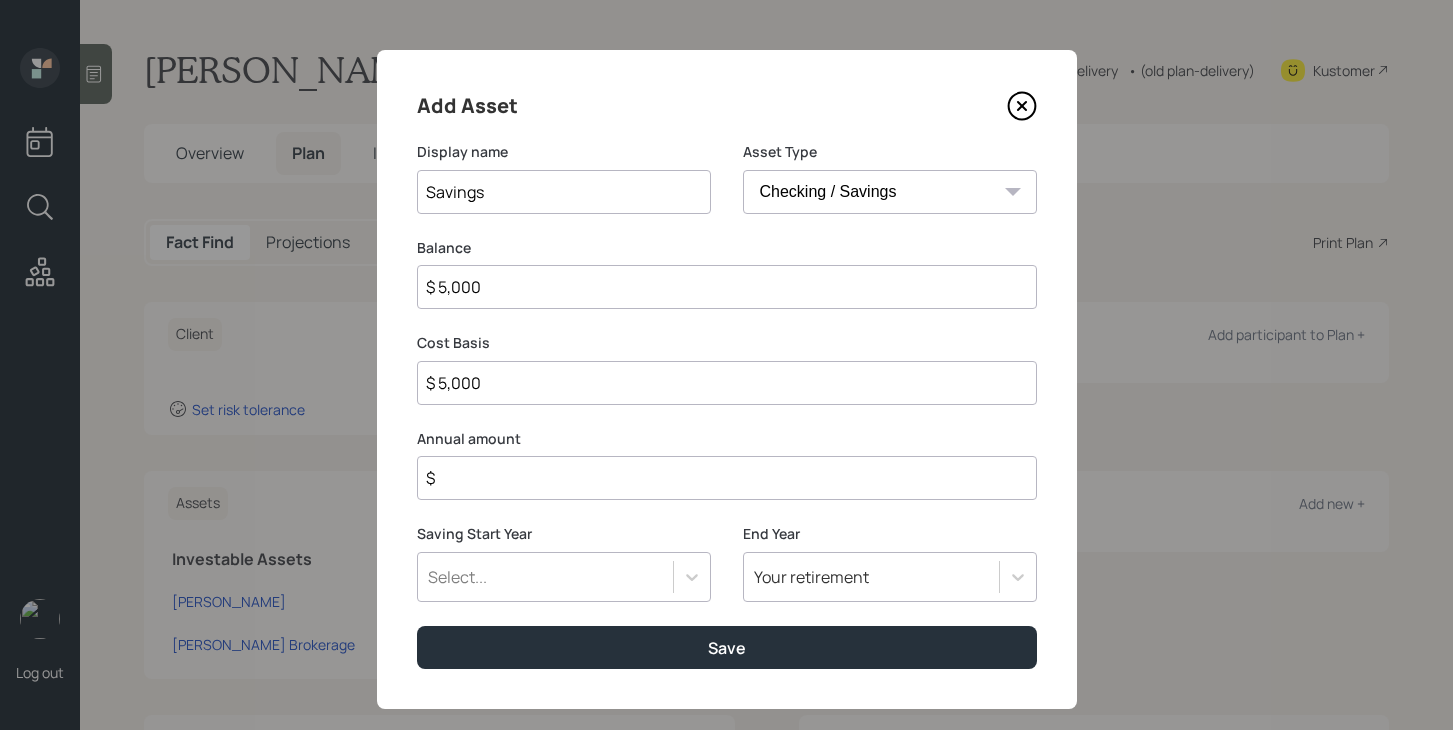 type on "$ 50,000" 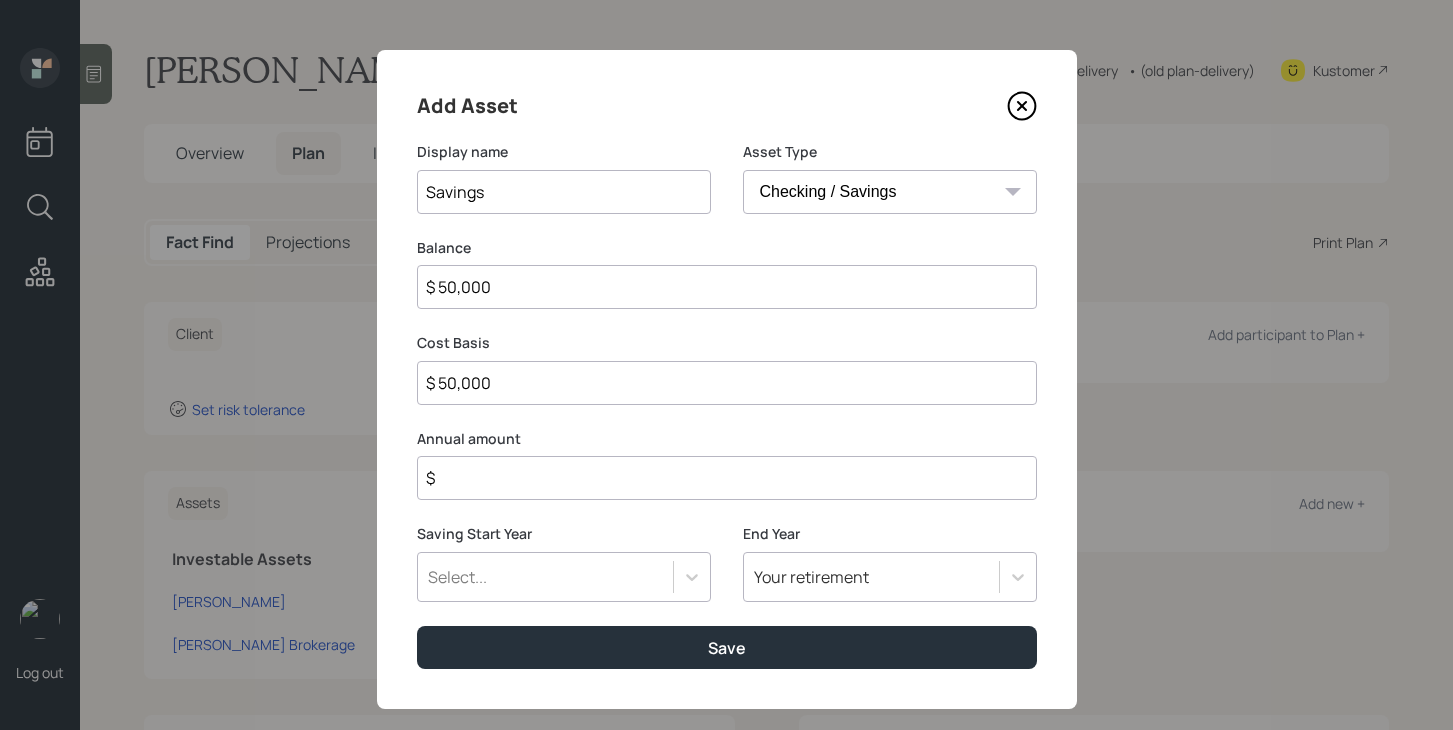 type on "$ 50,000" 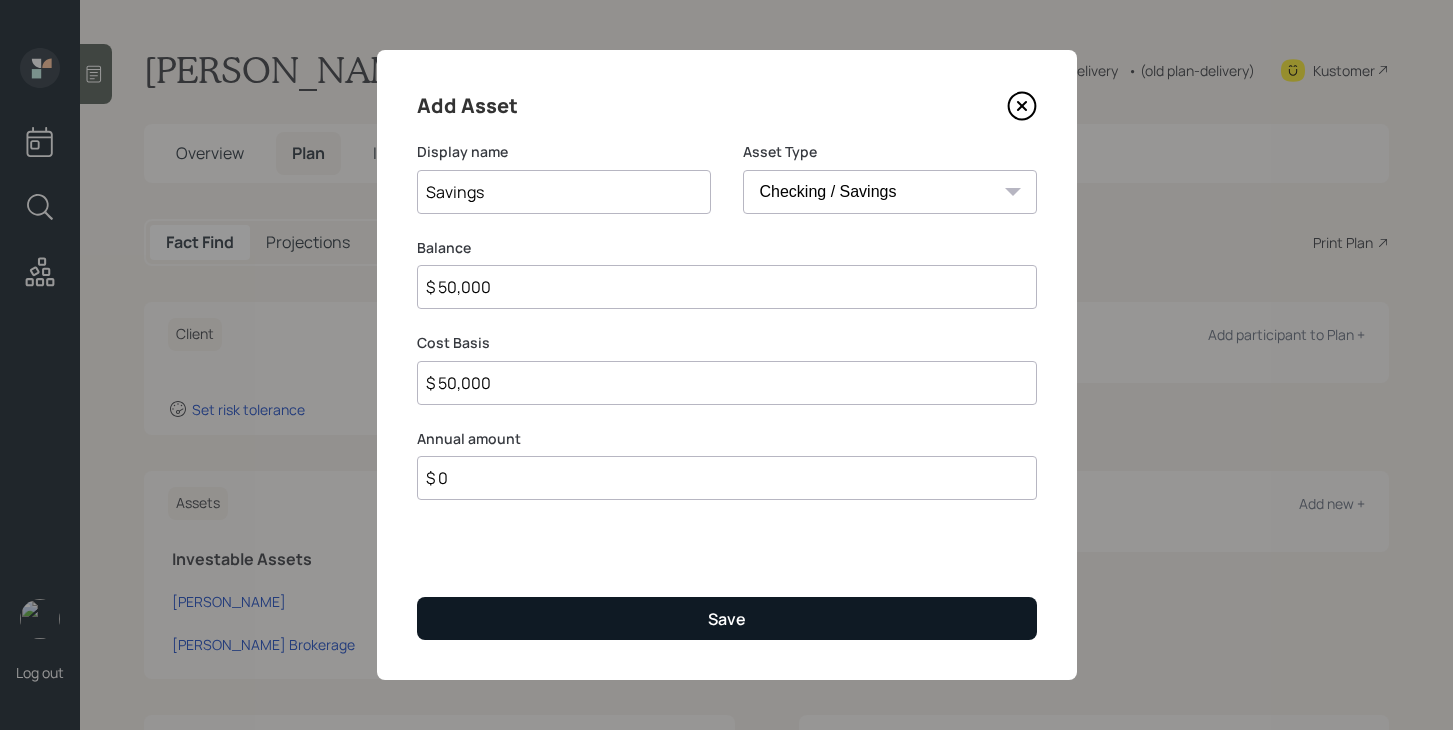 type on "$ 0" 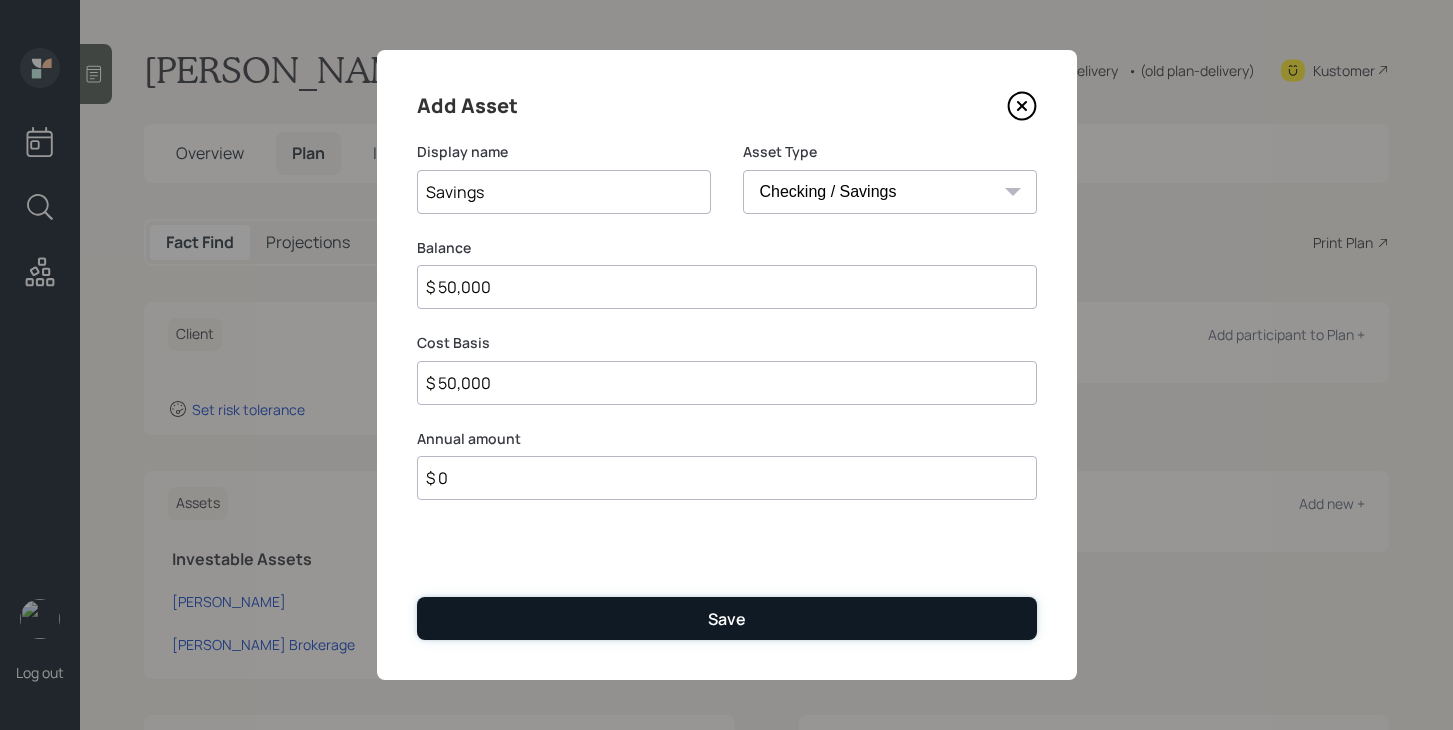 click on "Save" at bounding box center [727, 618] 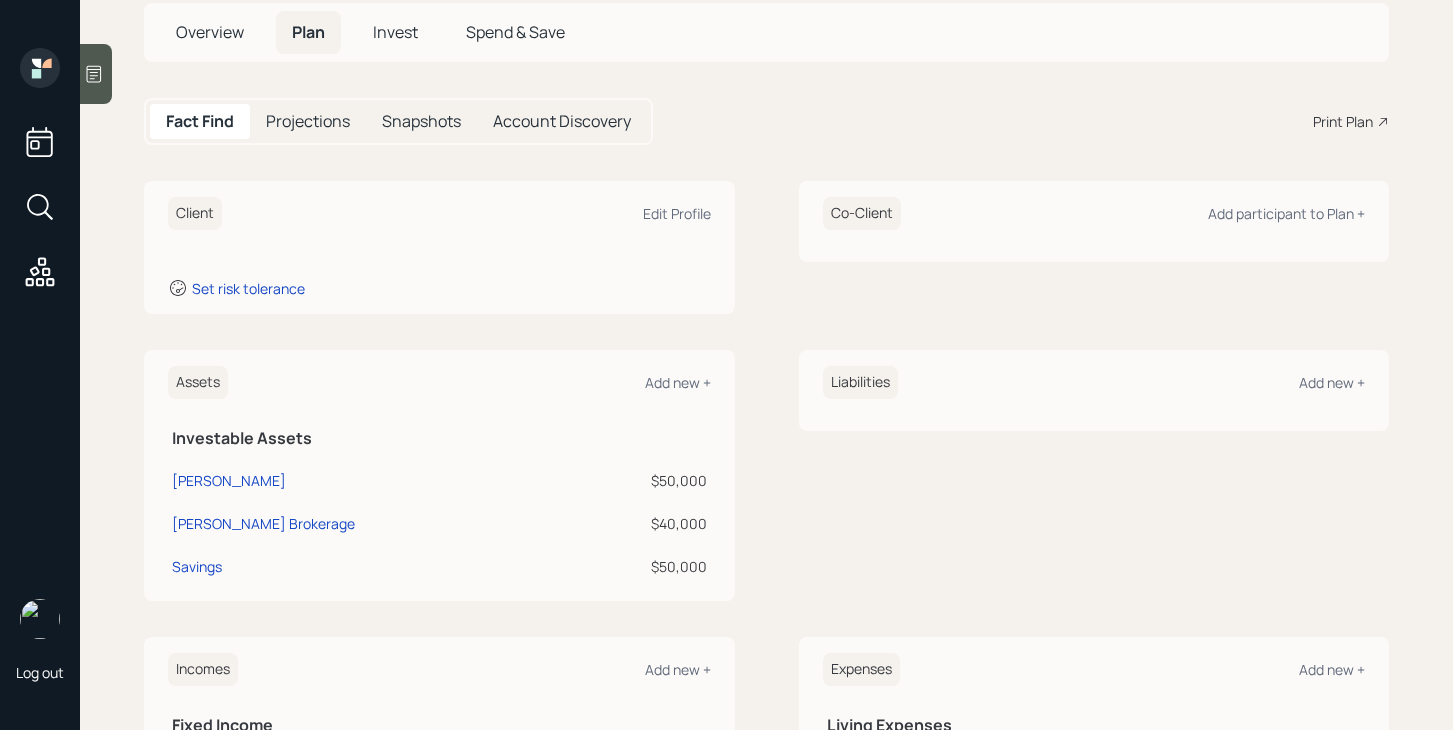scroll, scrollTop: 0, scrollLeft: 0, axis: both 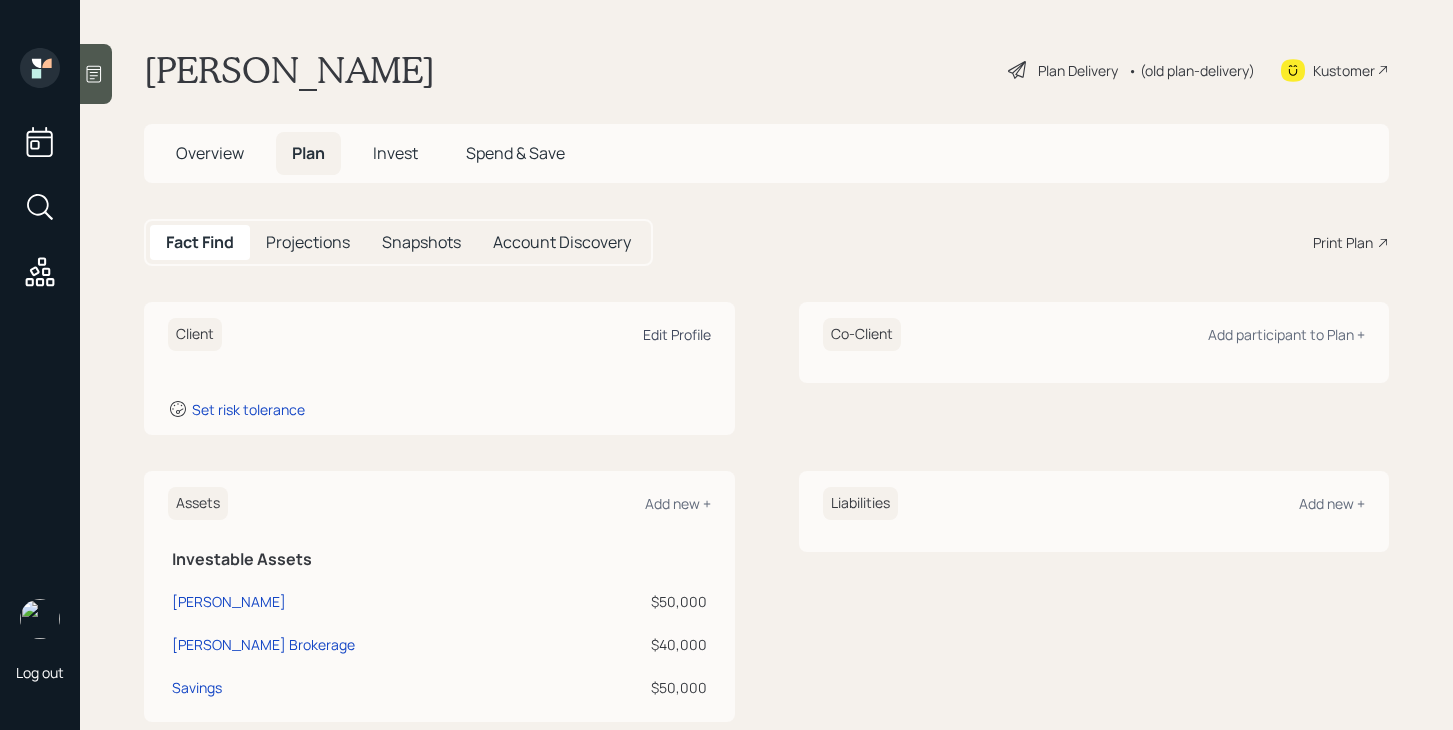 click on "Edit Profile" at bounding box center [677, 334] 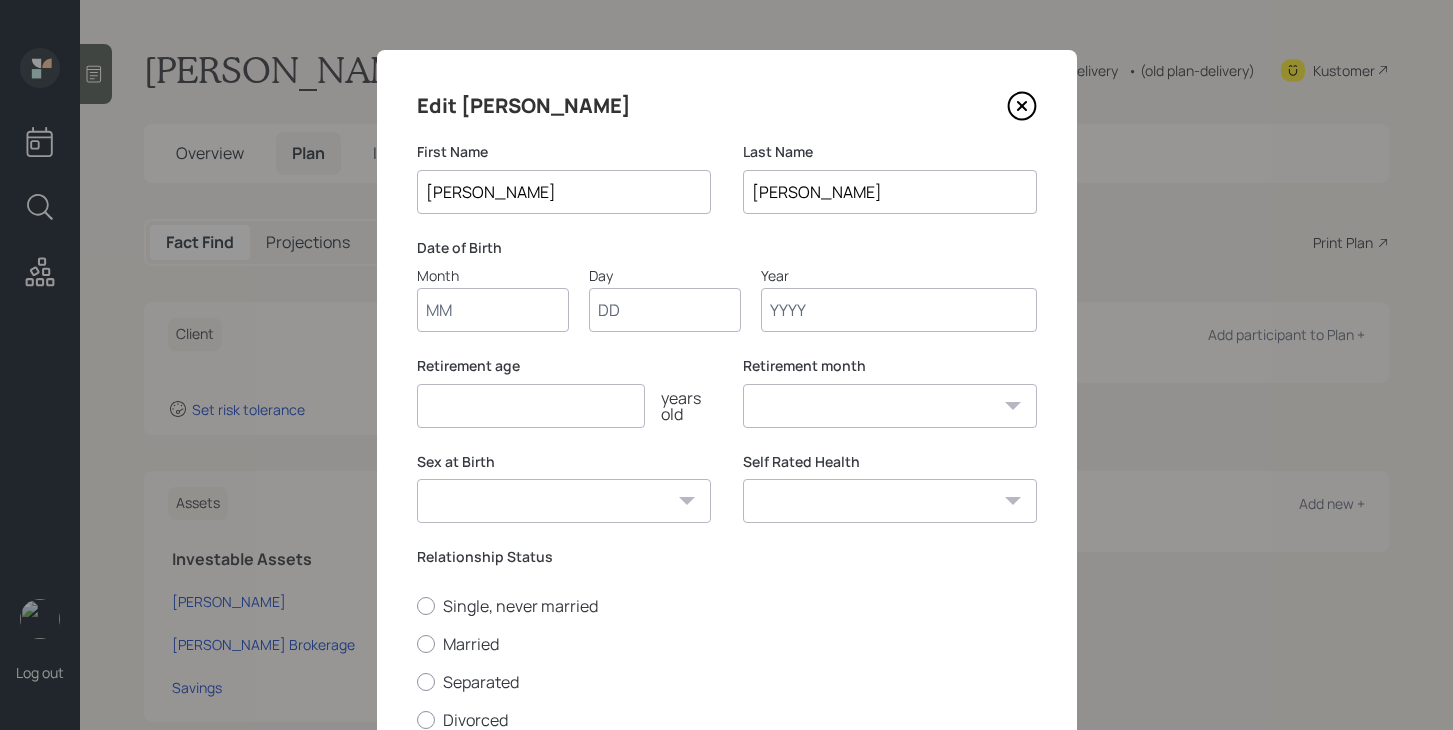 click on "Month" at bounding box center (493, 310) 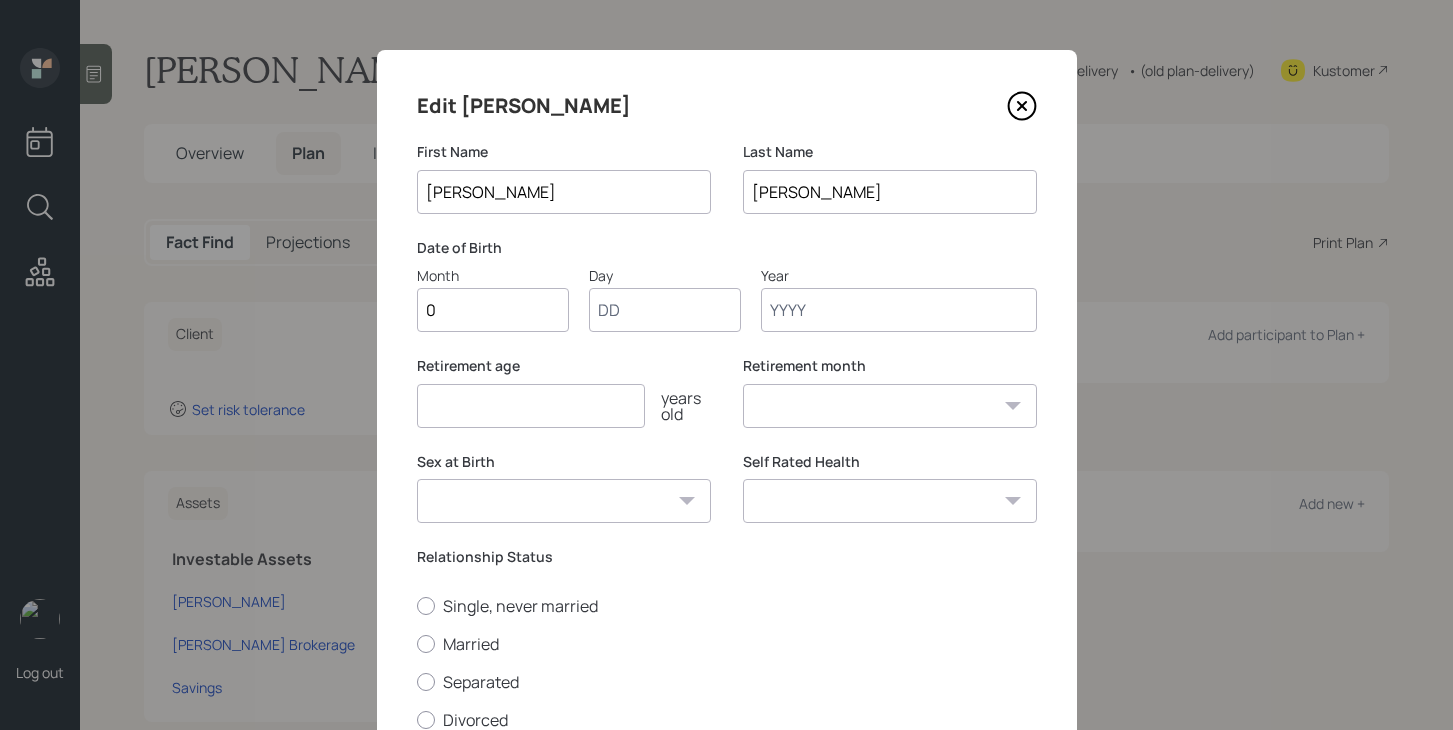 type on "01" 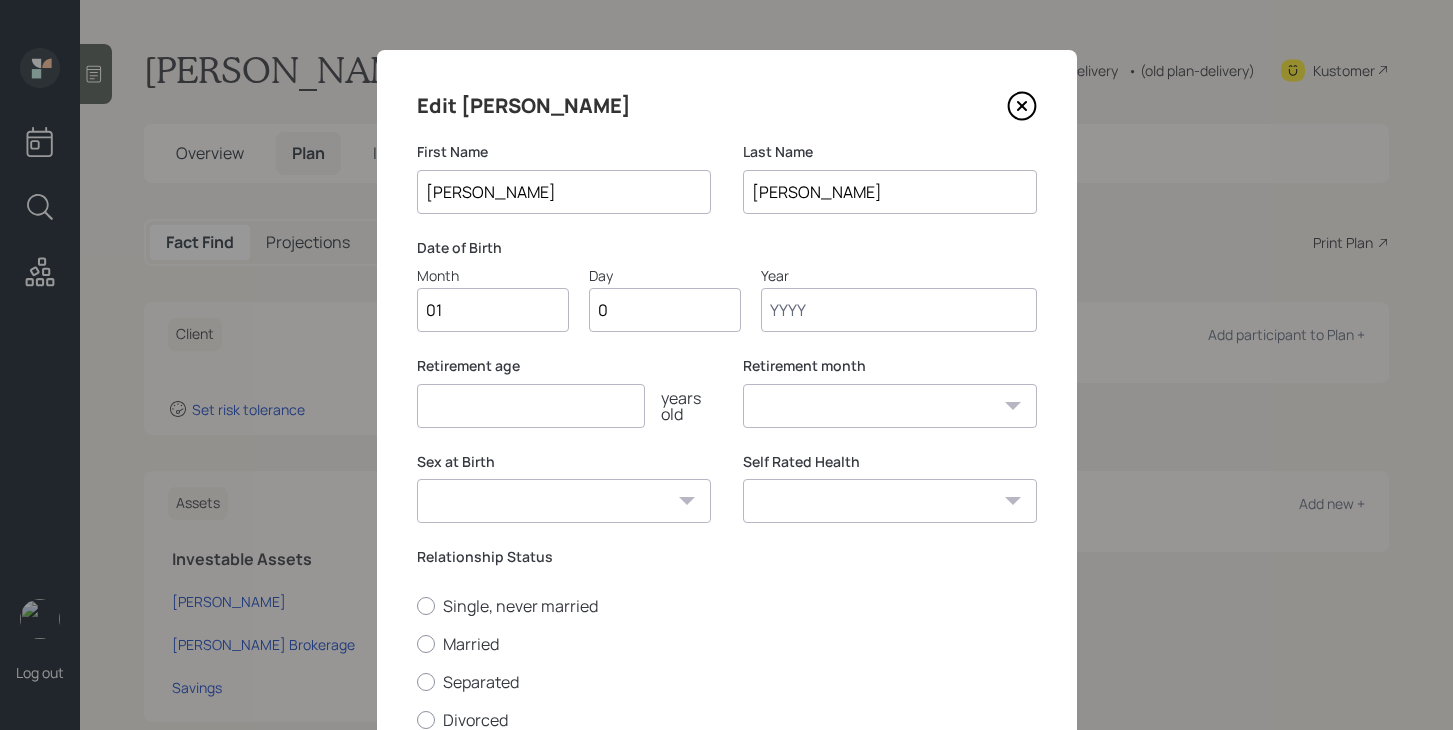 type on "01" 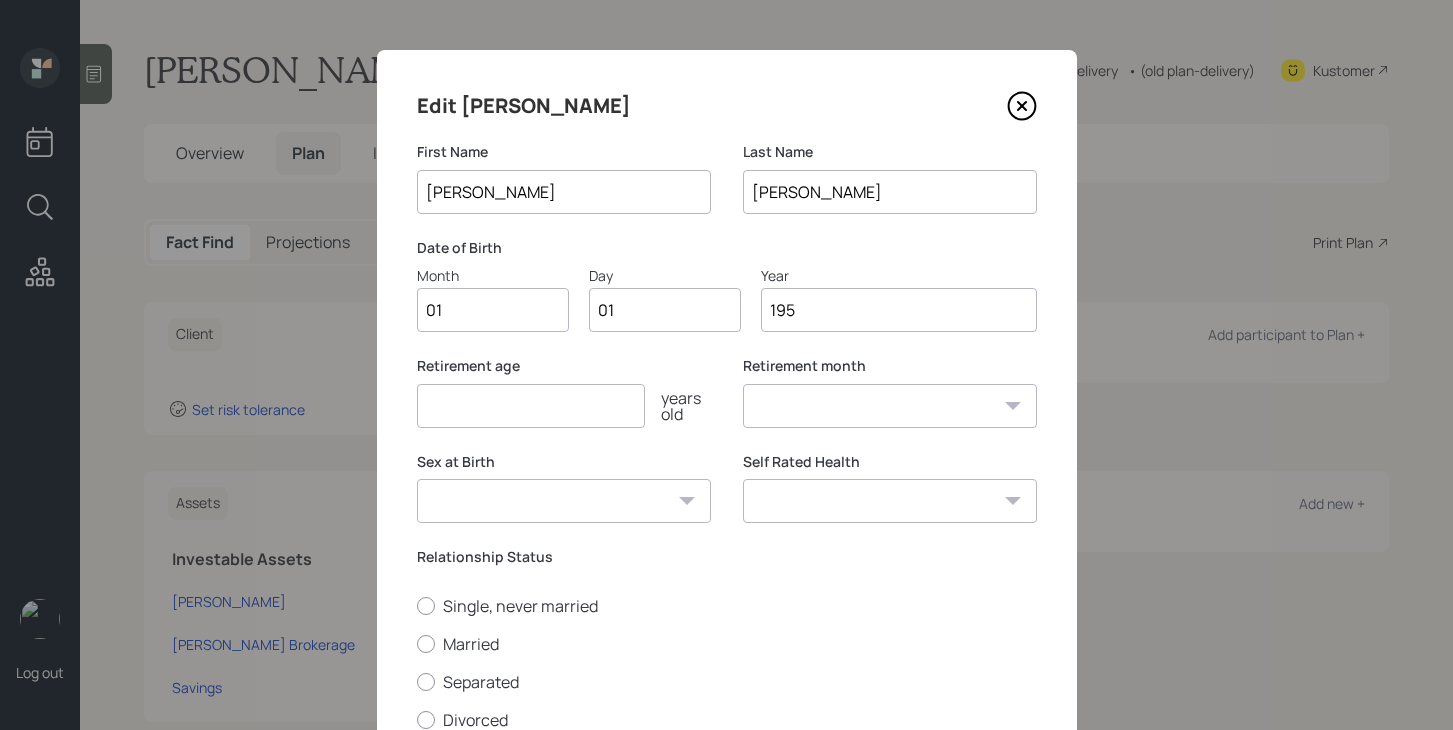 type on "1950" 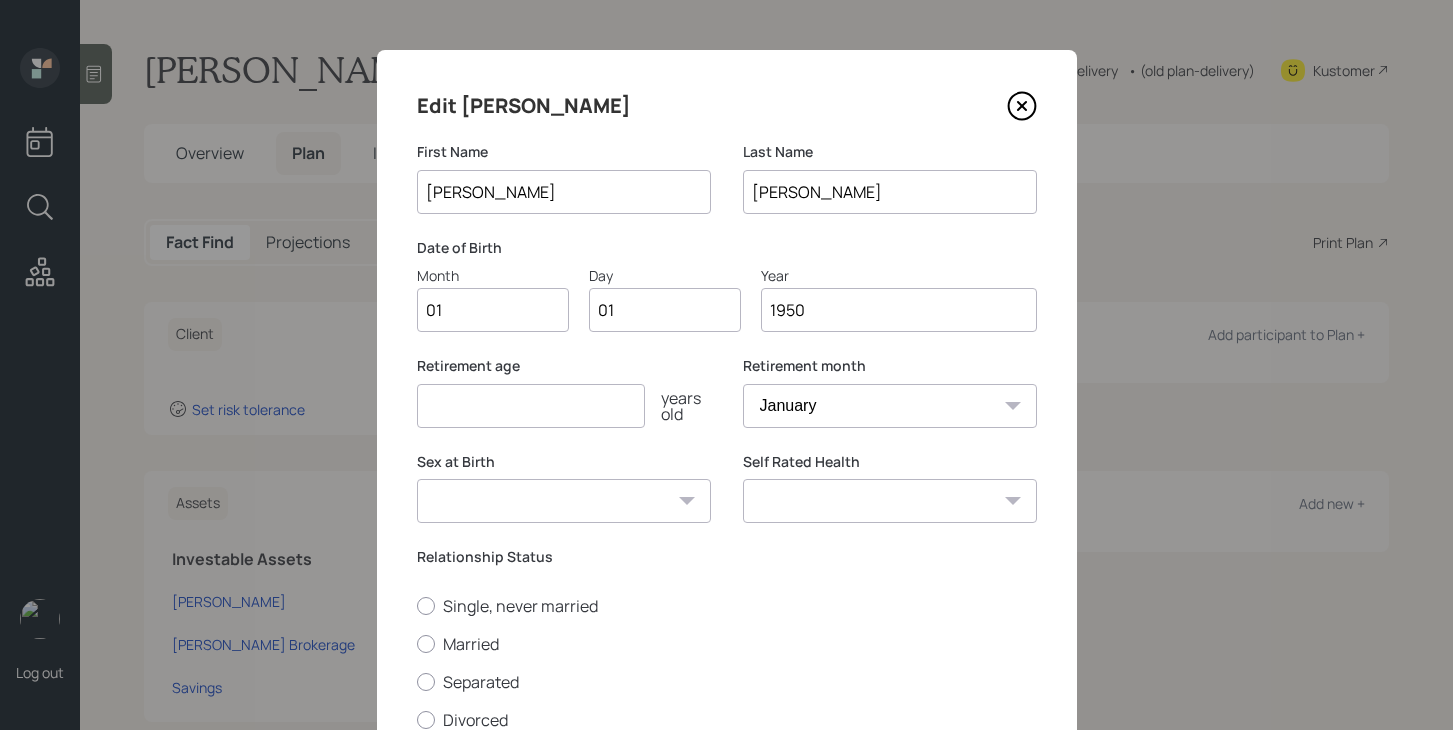 type on "1950" 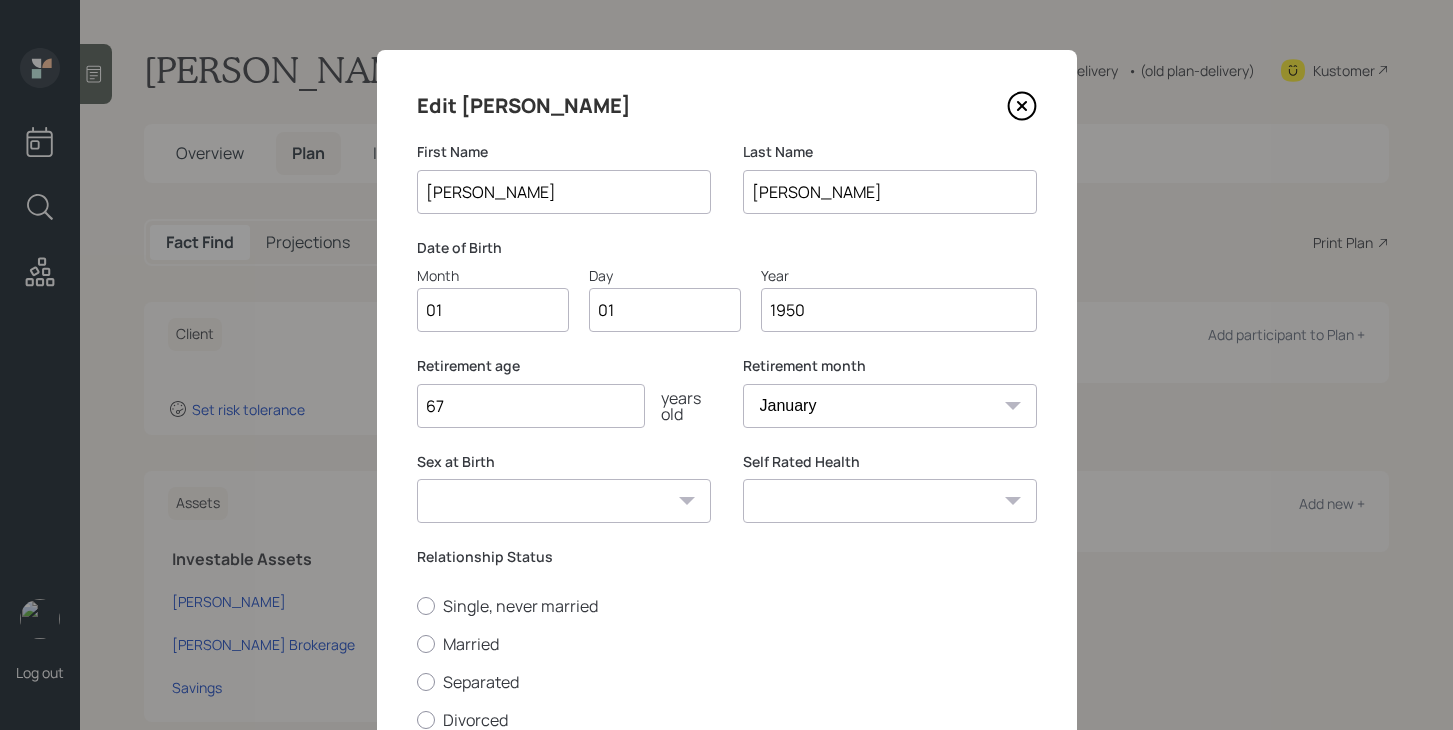 type on "67" 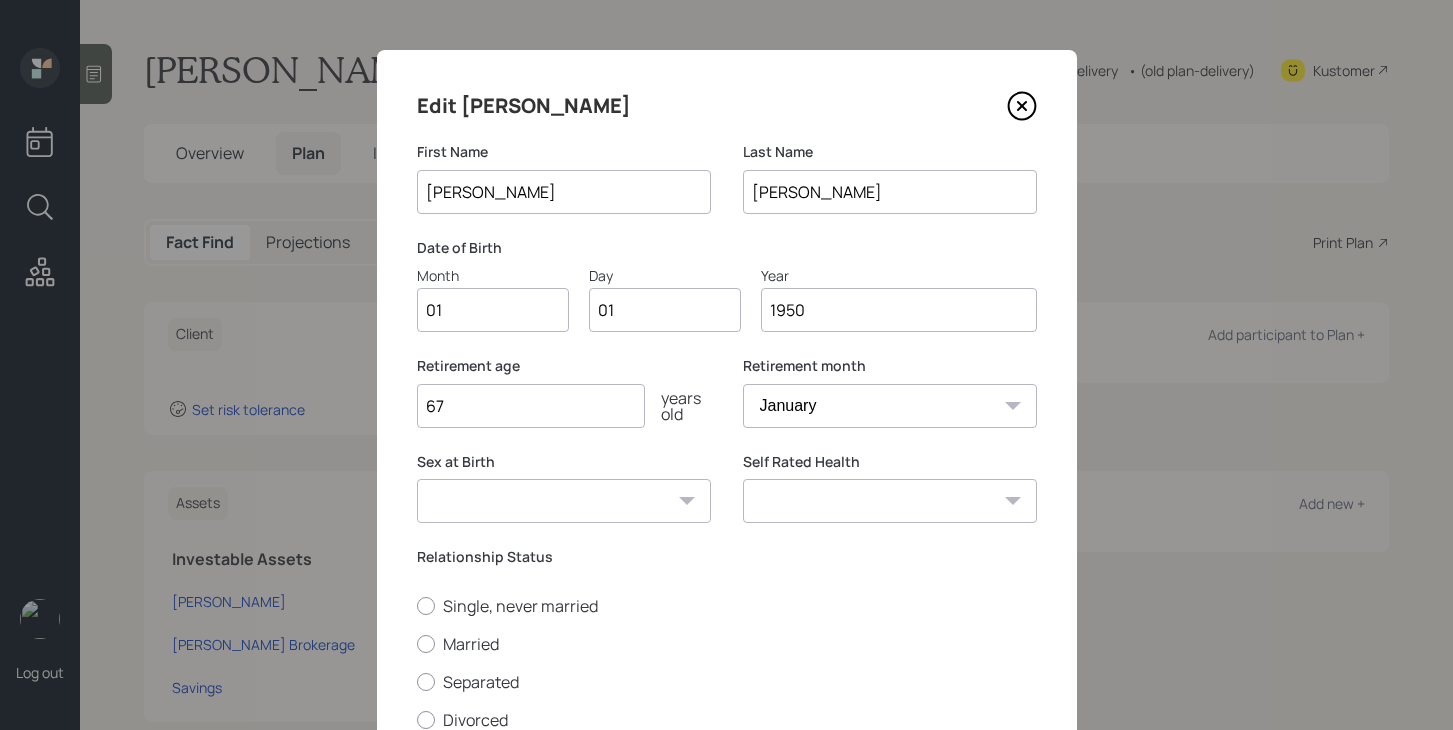 click on "[DEMOGRAPHIC_DATA] [DEMOGRAPHIC_DATA] Other / Prefer not to say" at bounding box center [564, 501] 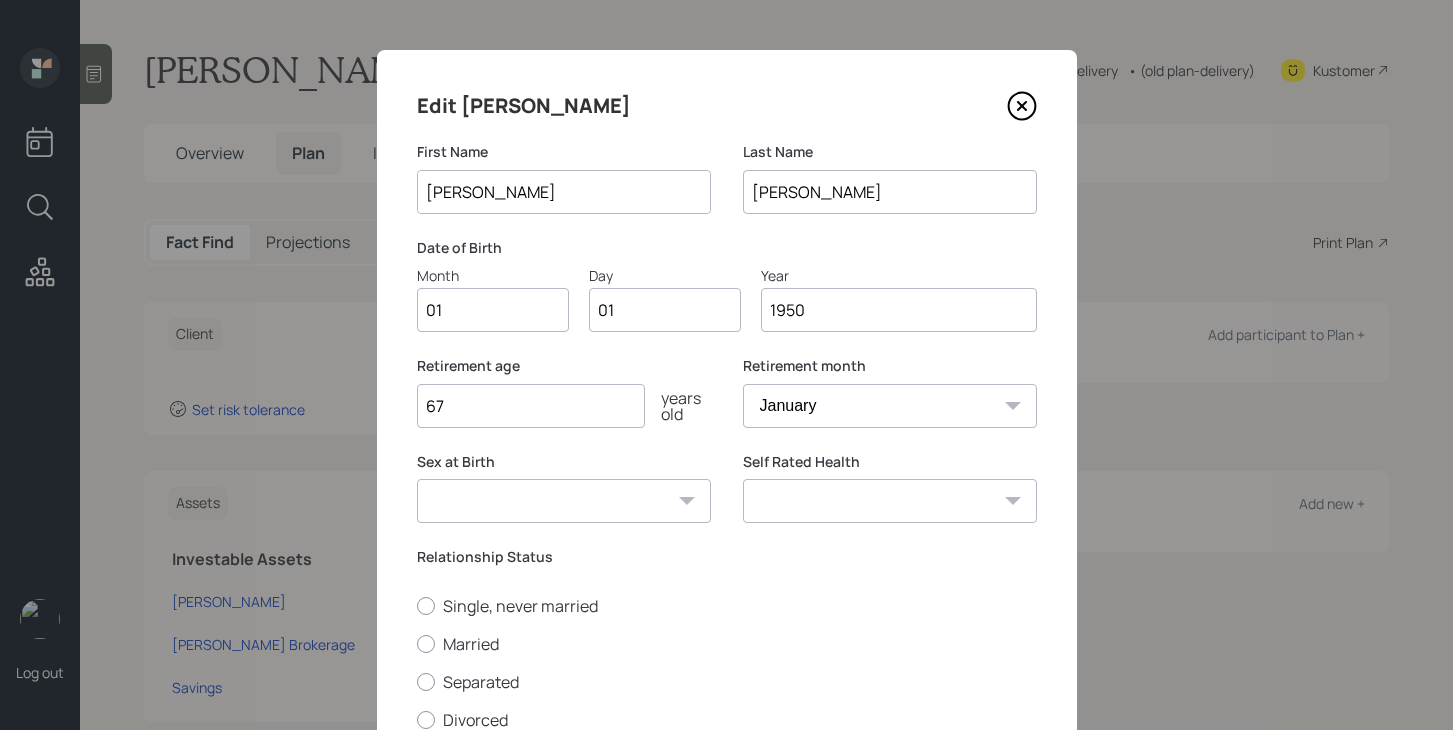 select on "[DEMOGRAPHIC_DATA]" 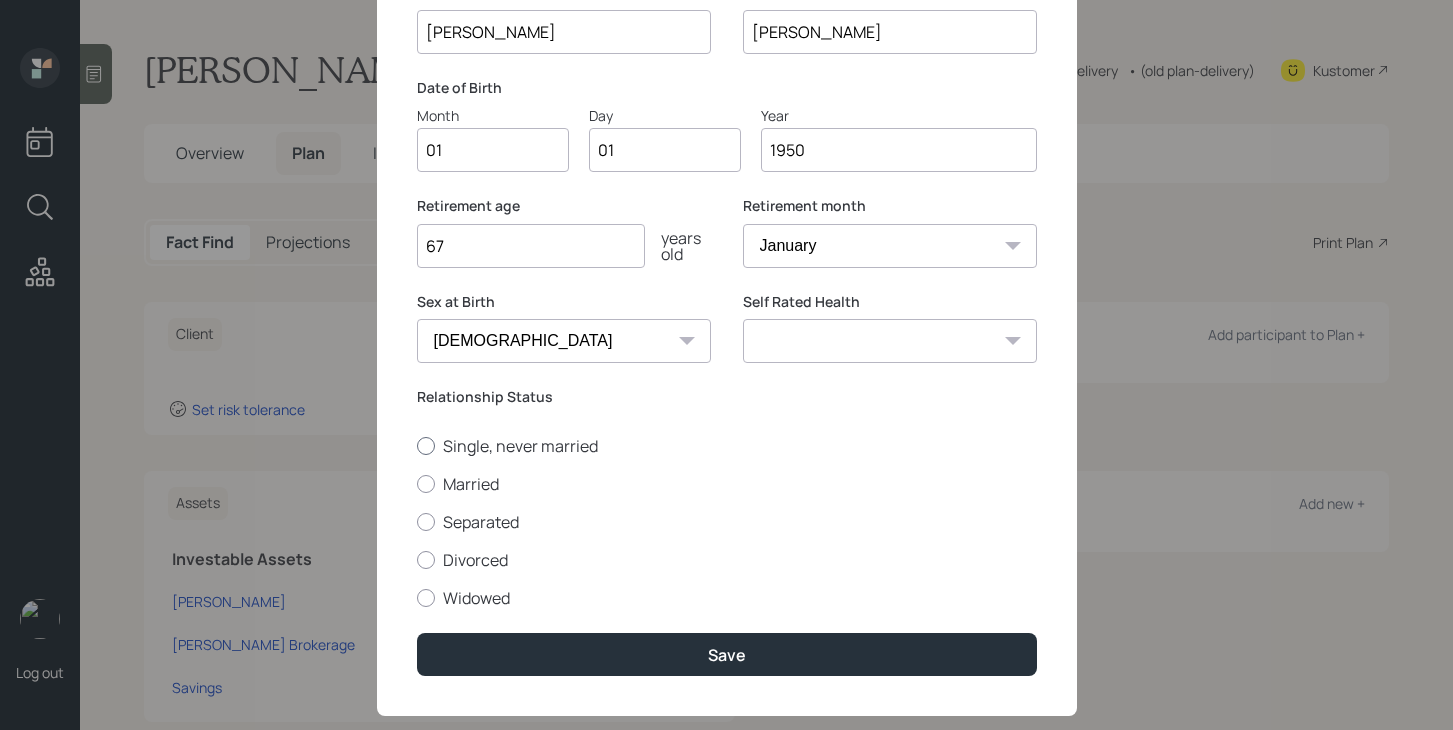 scroll, scrollTop: 197, scrollLeft: 0, axis: vertical 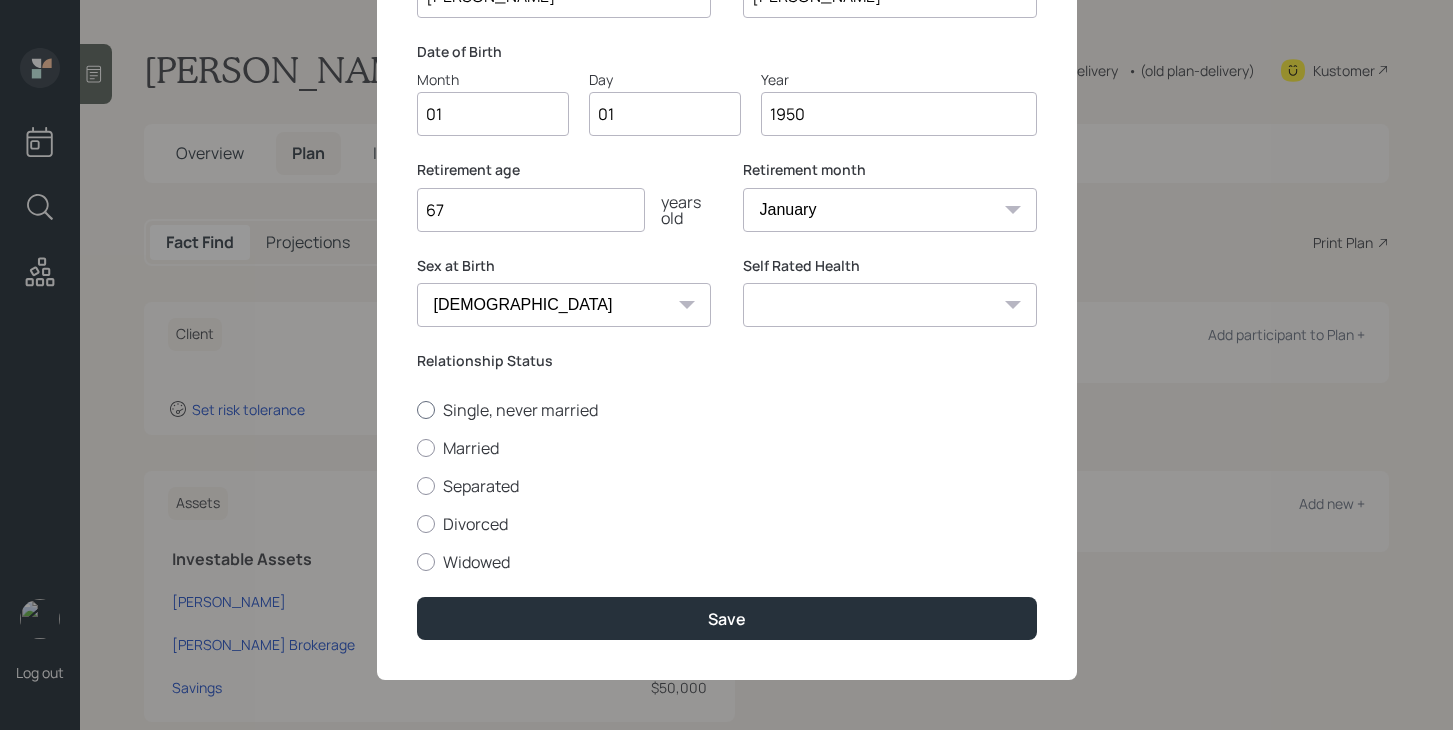 click on "Single, never married" at bounding box center (727, 410) 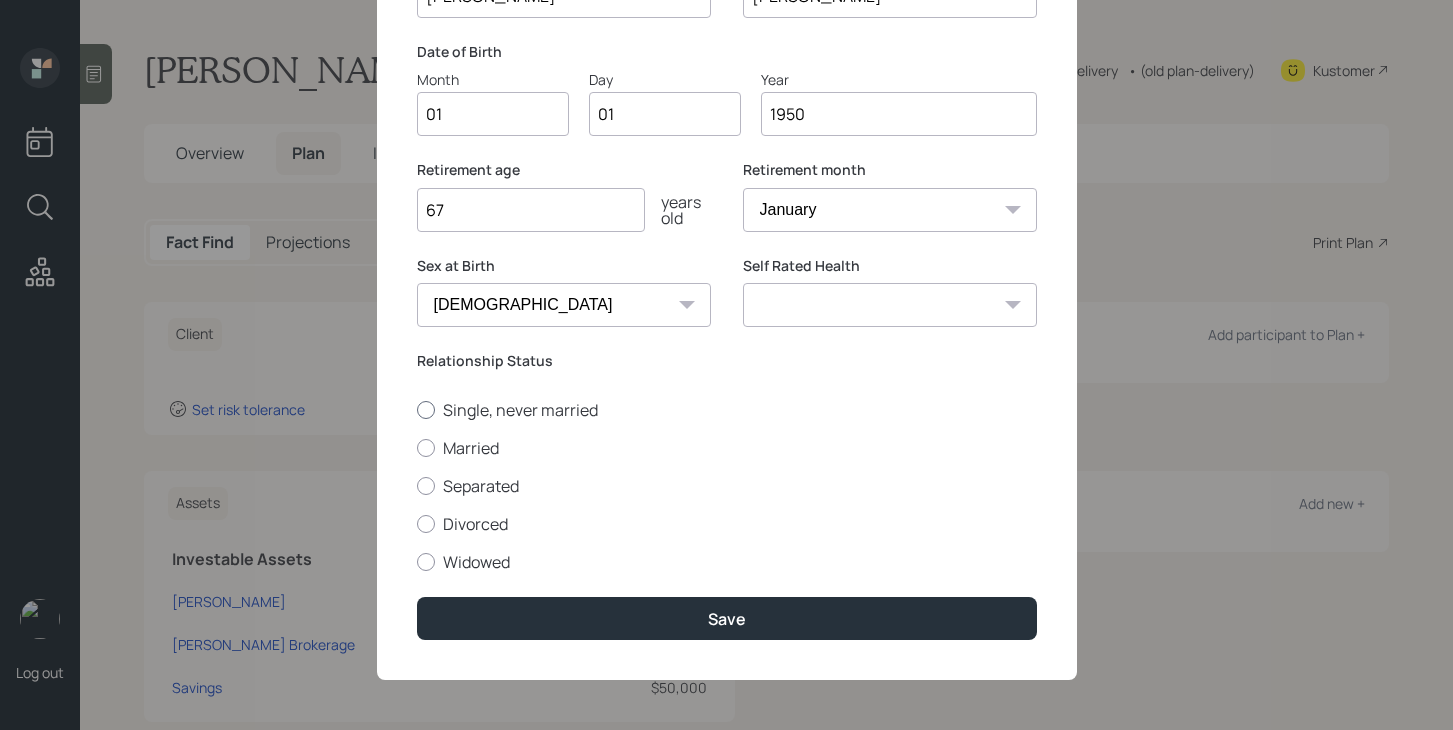 radio on "true" 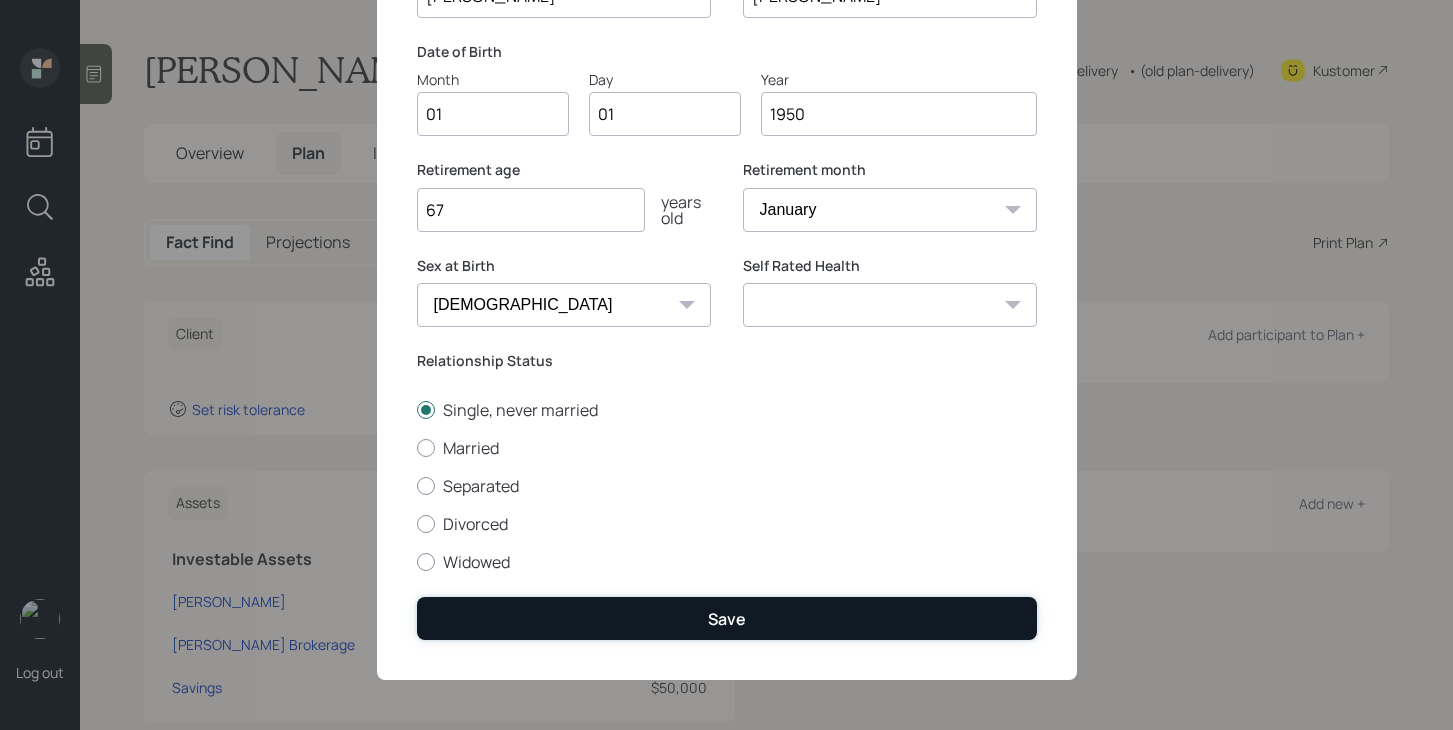click on "Save" at bounding box center [727, 619] 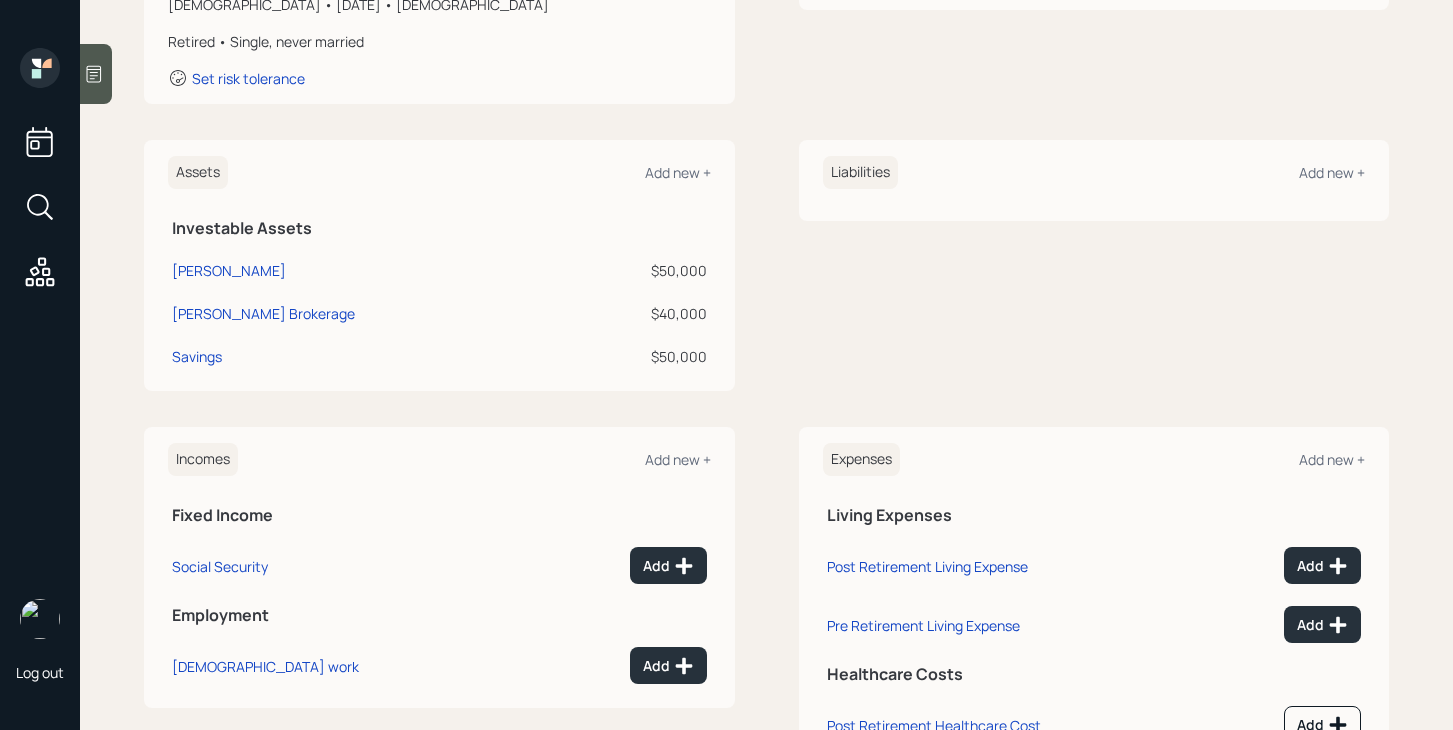 scroll, scrollTop: 458, scrollLeft: 0, axis: vertical 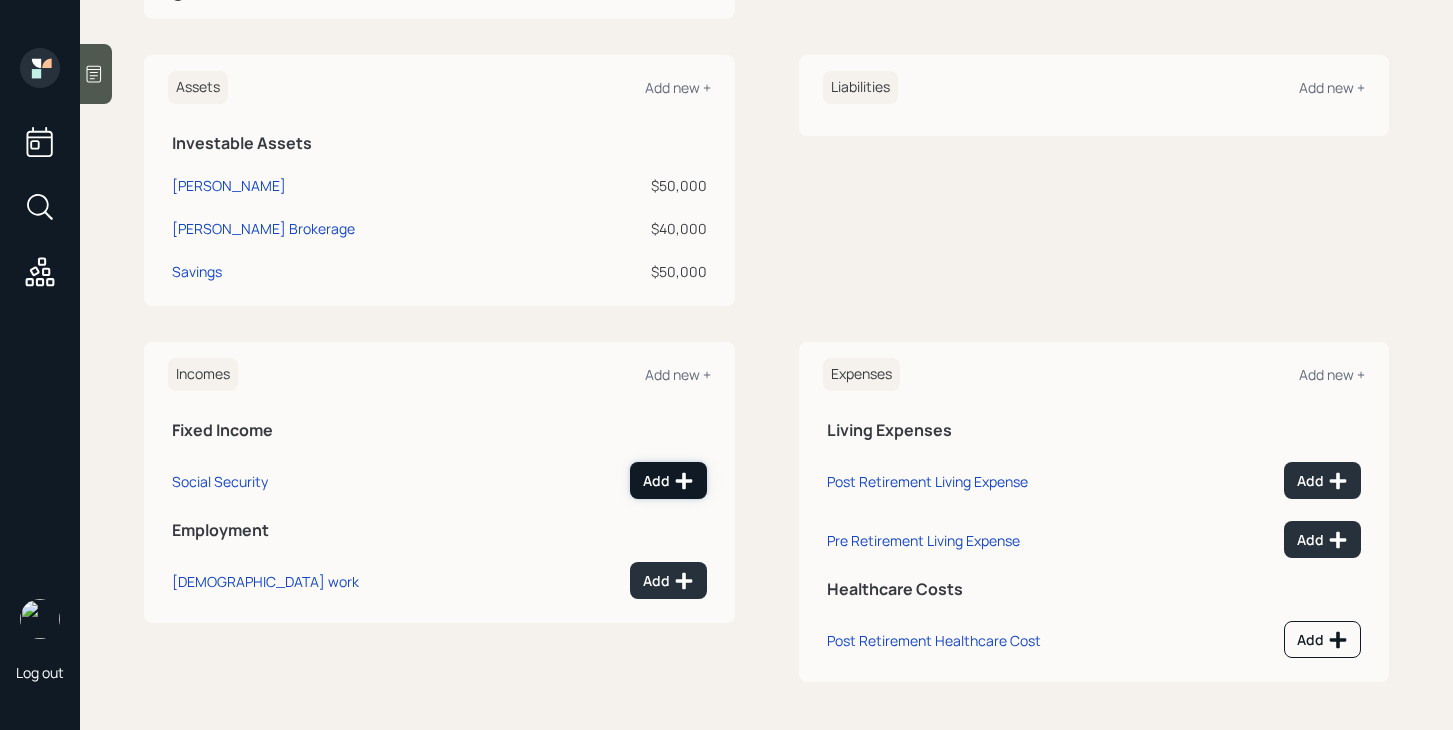 click on "Add" at bounding box center (668, 480) 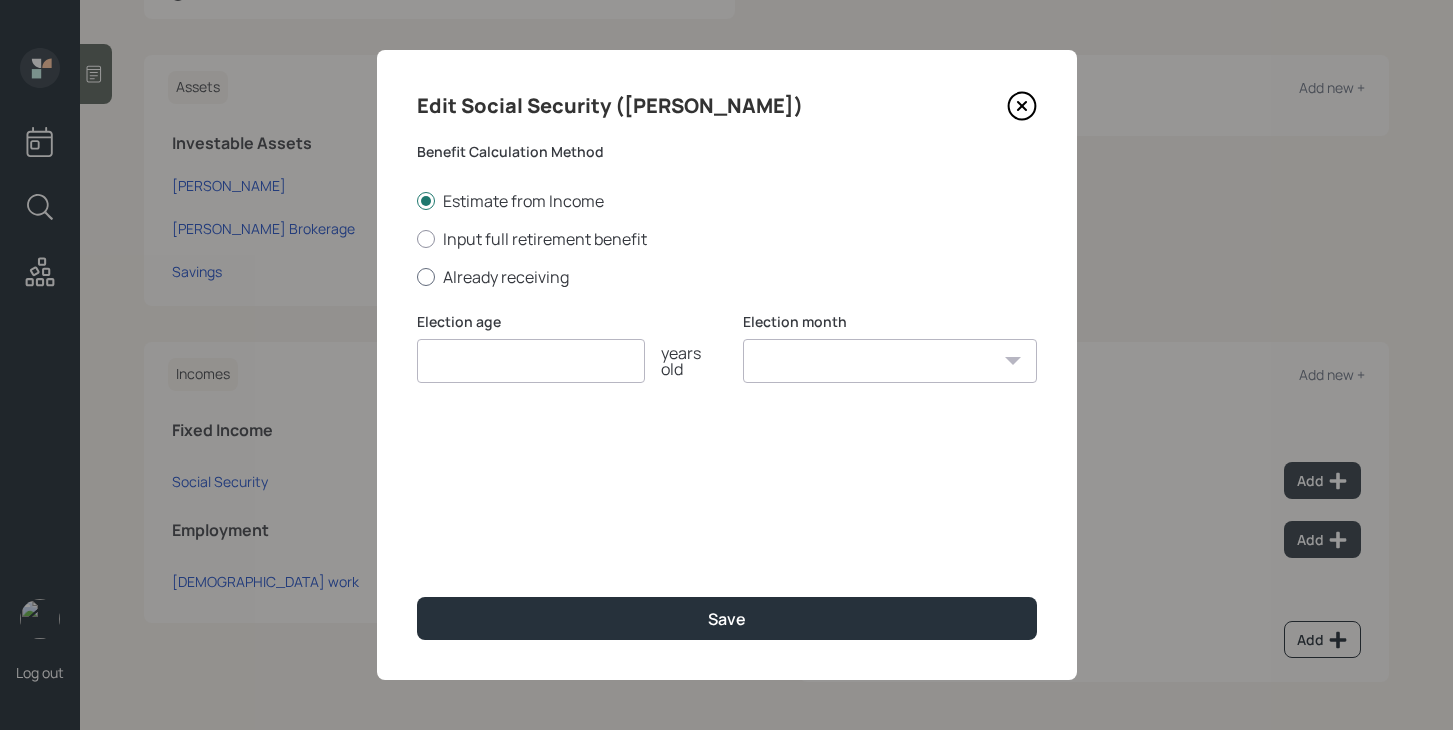 click on "Already receiving" at bounding box center [727, 277] 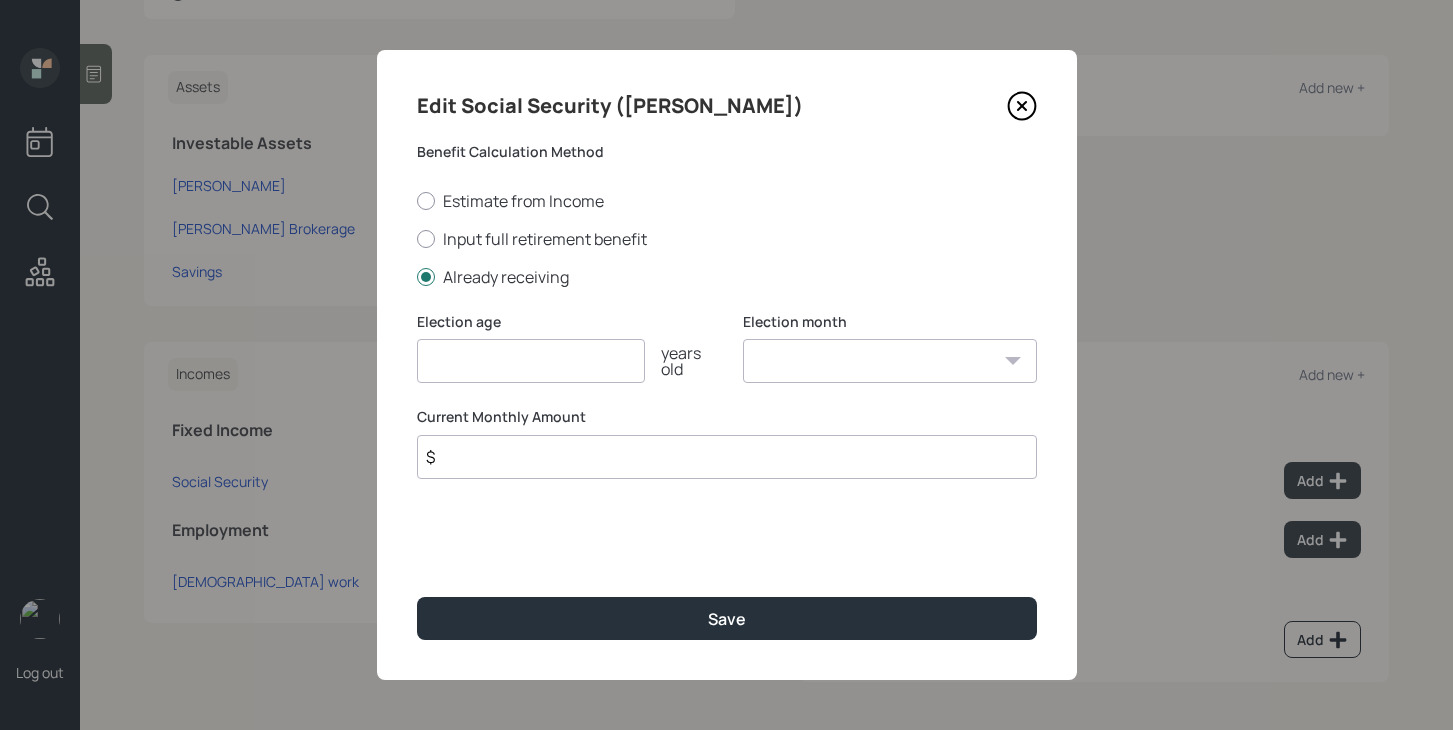click on "$" at bounding box center [727, 457] 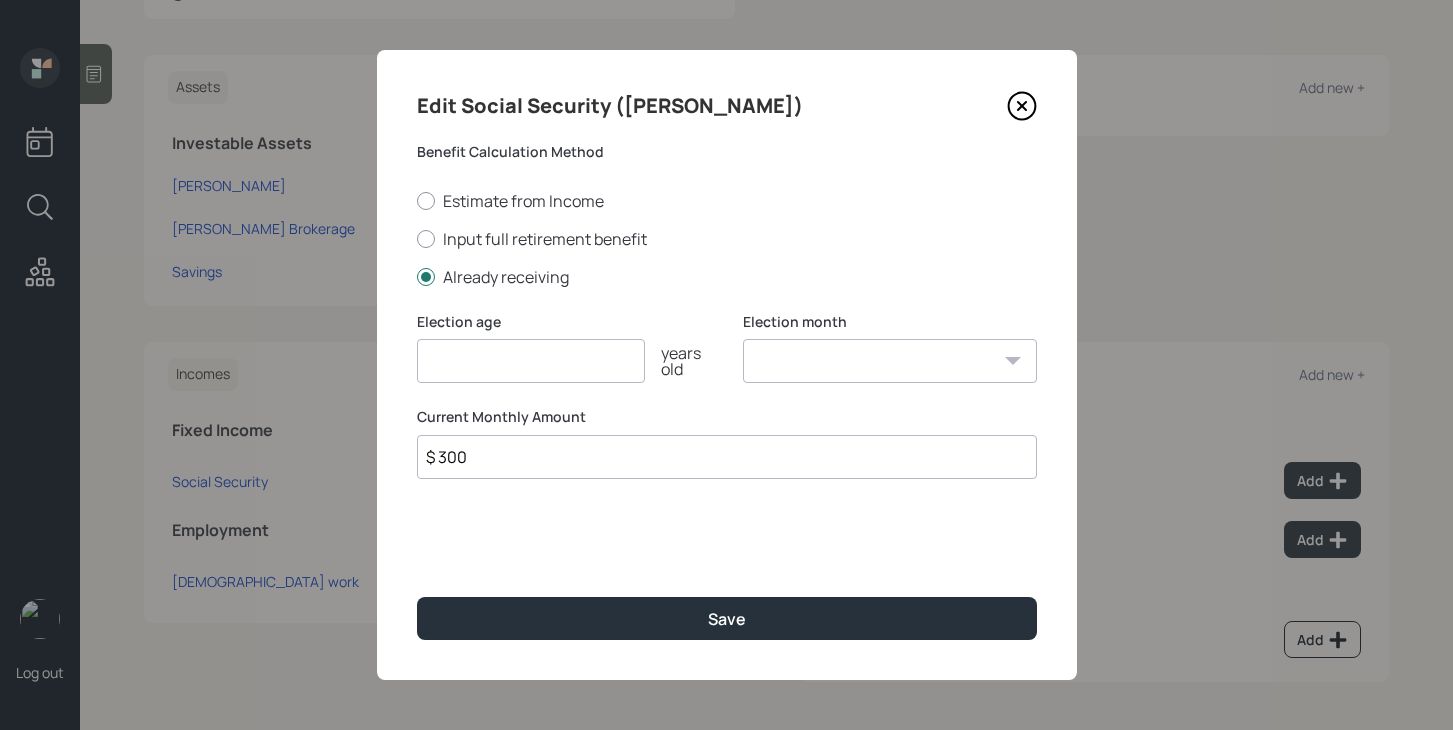 type on "$ 300" 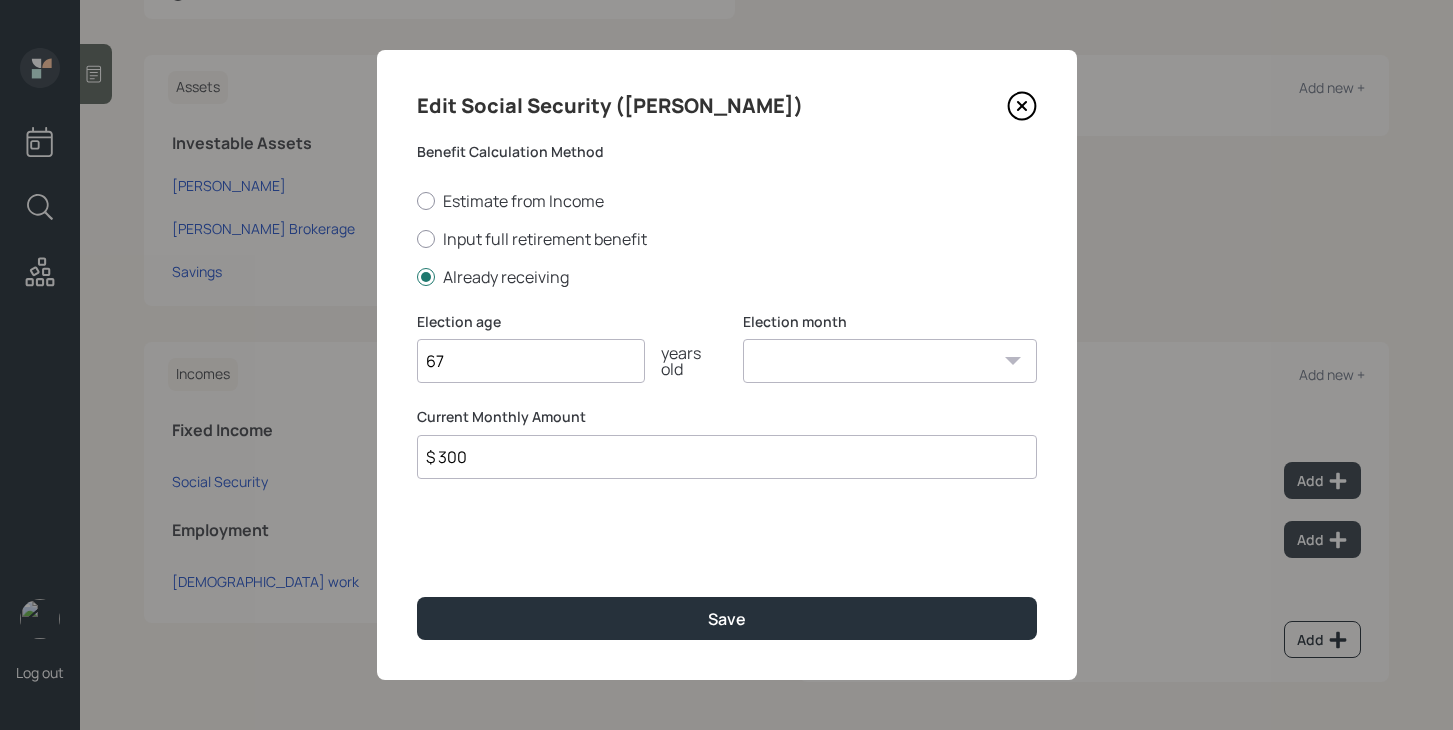 type on "67" 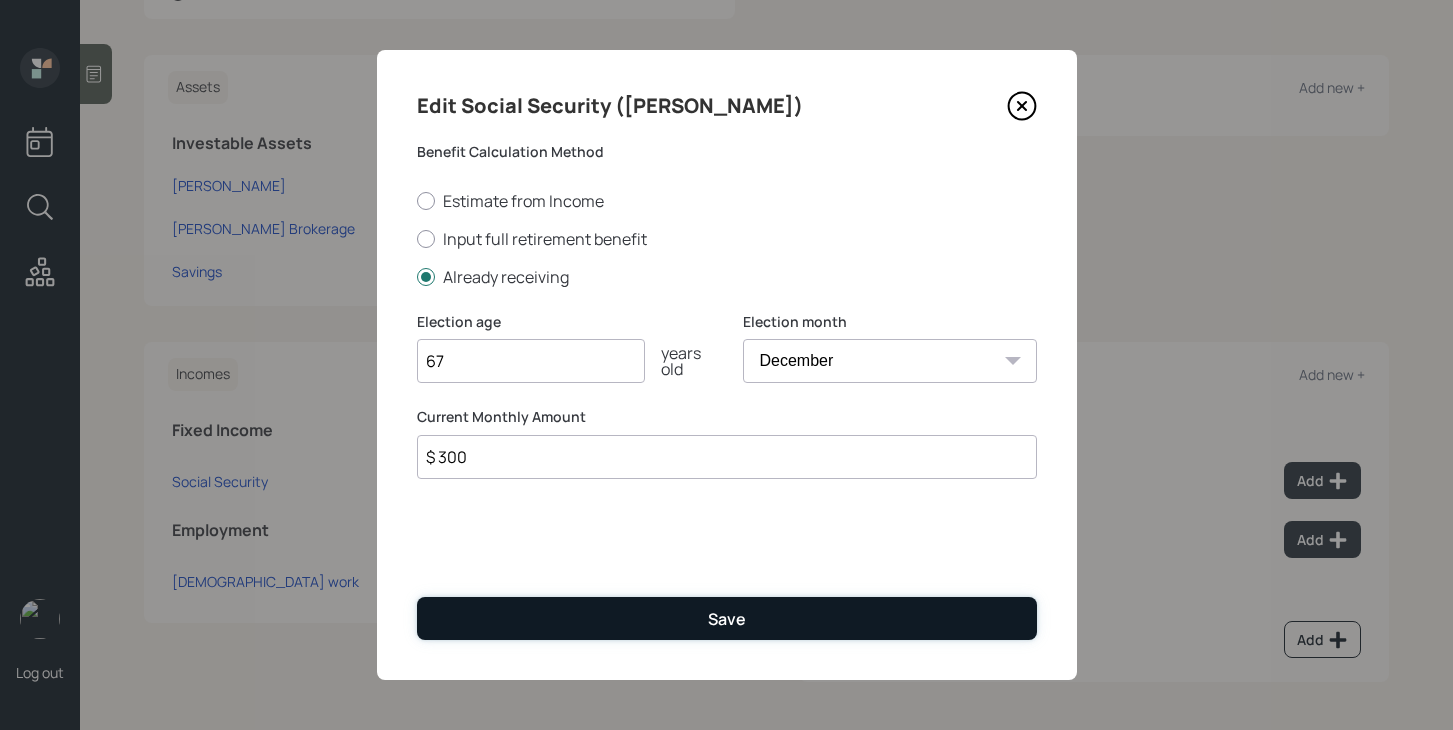 click on "Save" at bounding box center (727, 618) 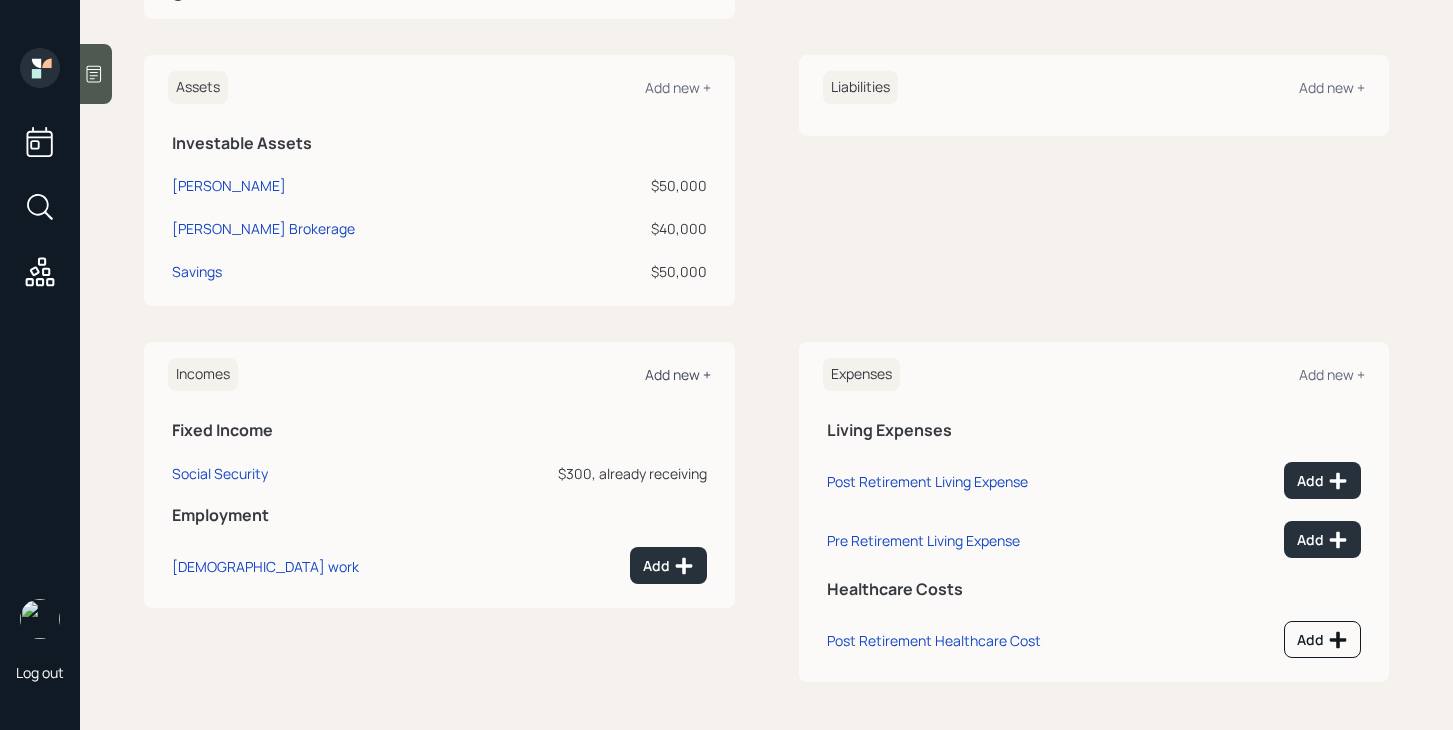 click on "Add new +" at bounding box center [678, 374] 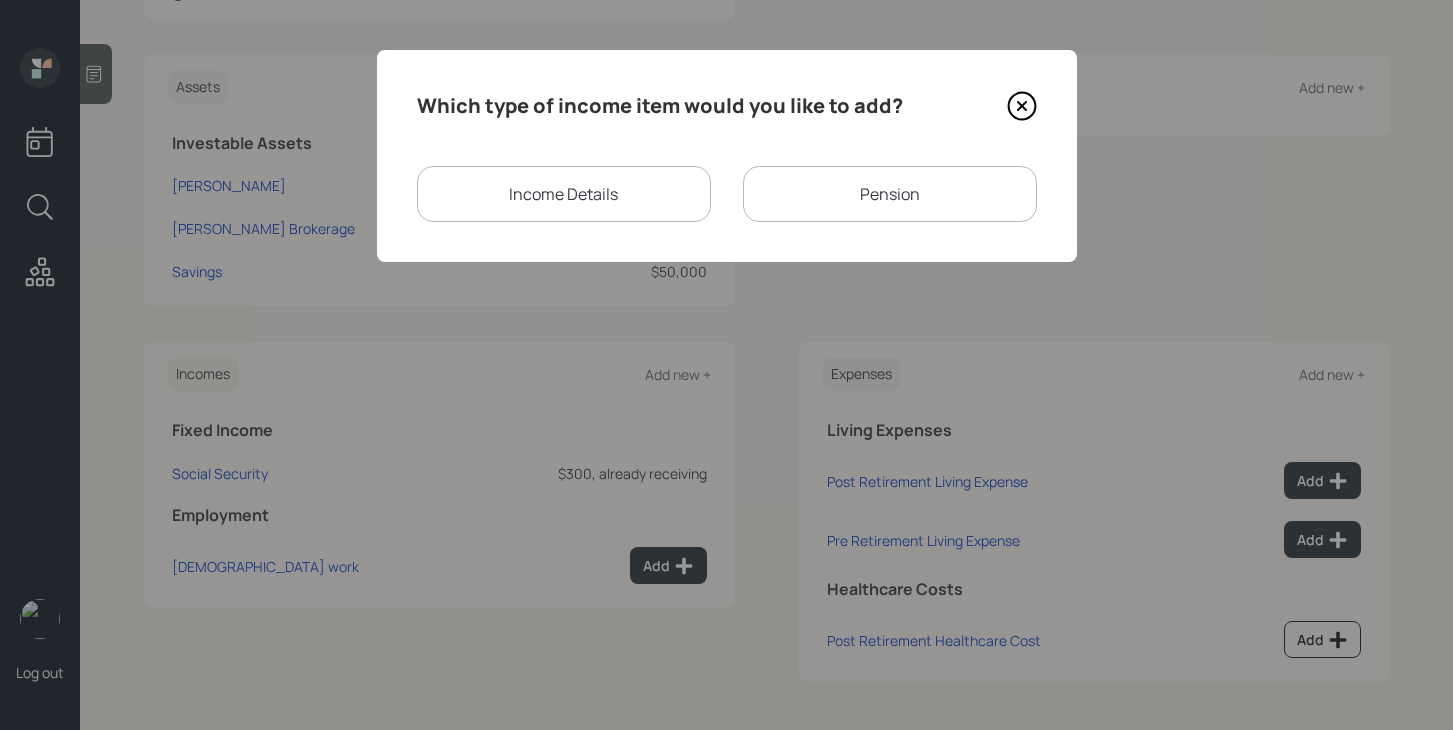 click on "Pension" at bounding box center (890, 194) 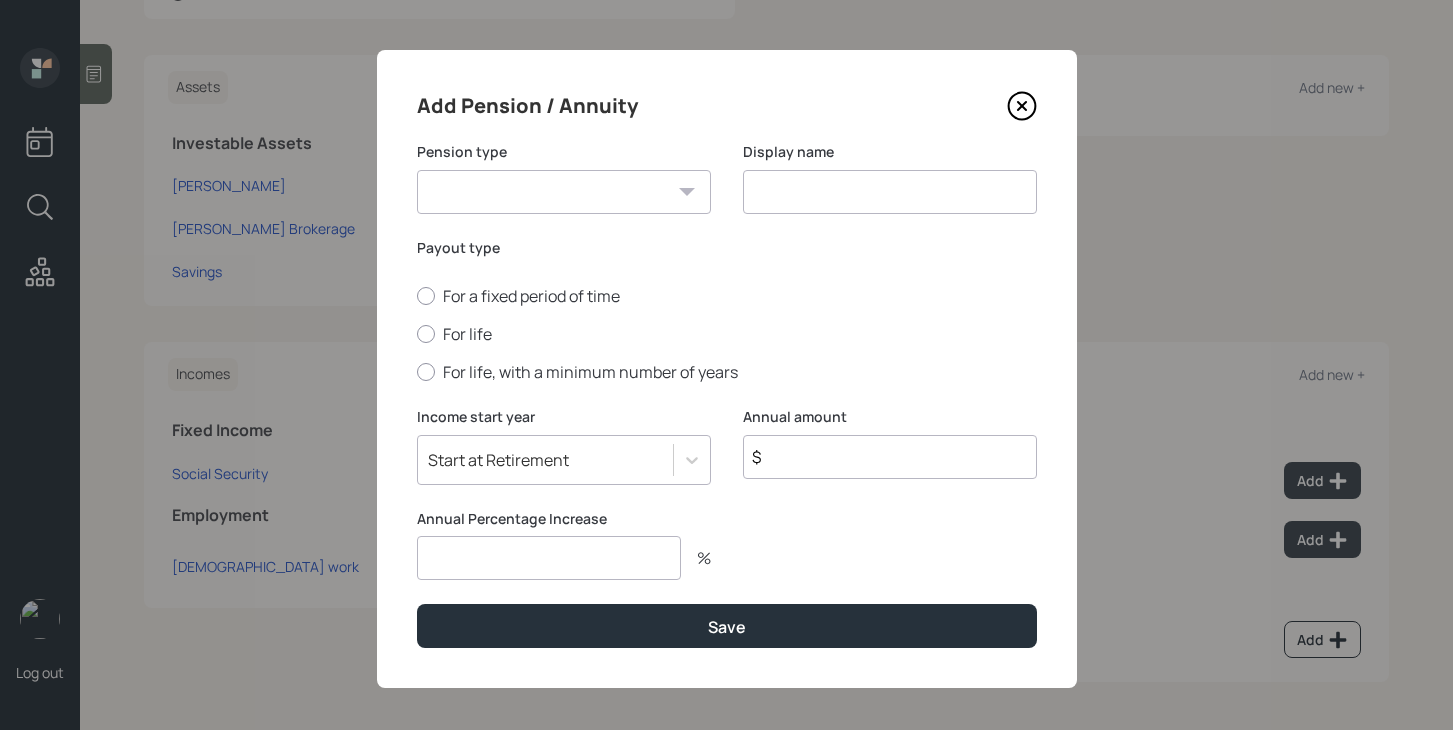 click on "Pension Annuity" at bounding box center (564, 192) 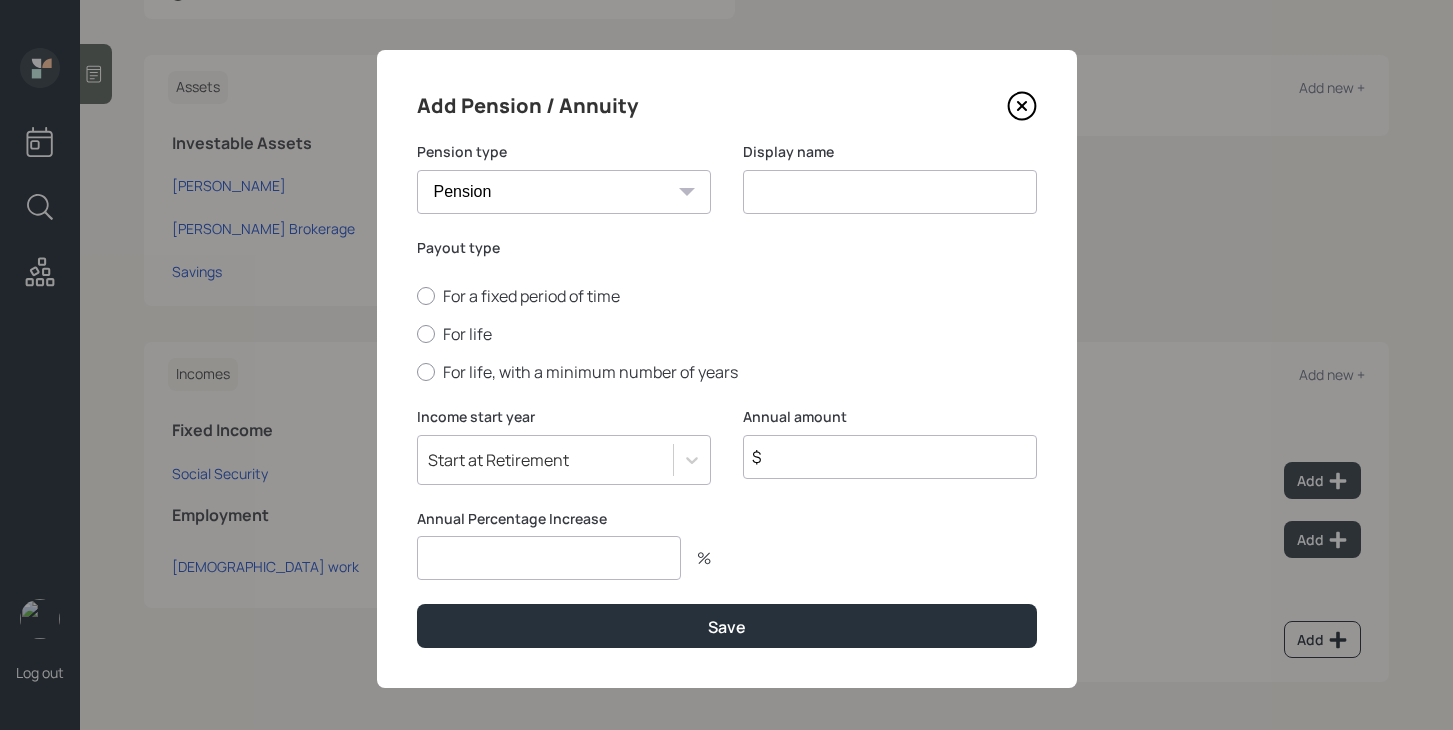 click at bounding box center [890, 192] 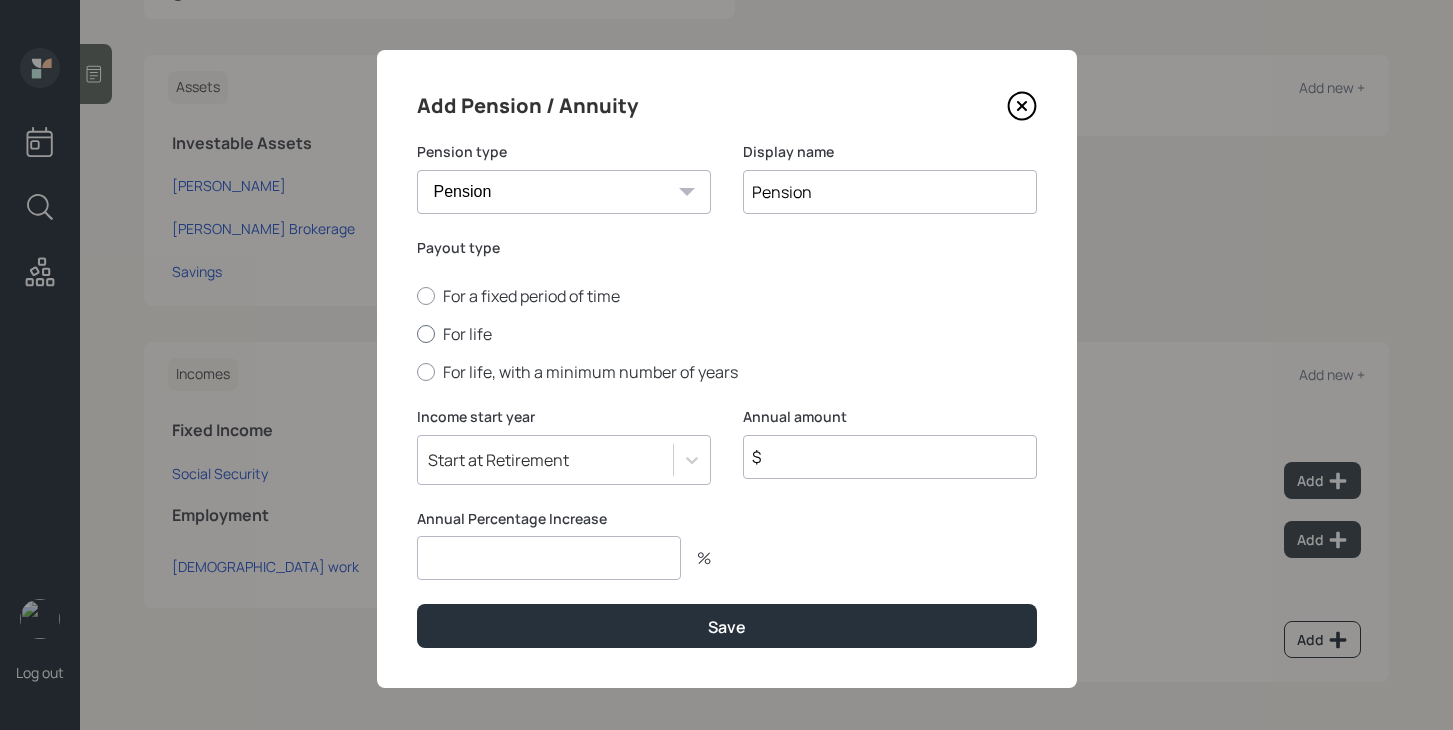 type on "Pension" 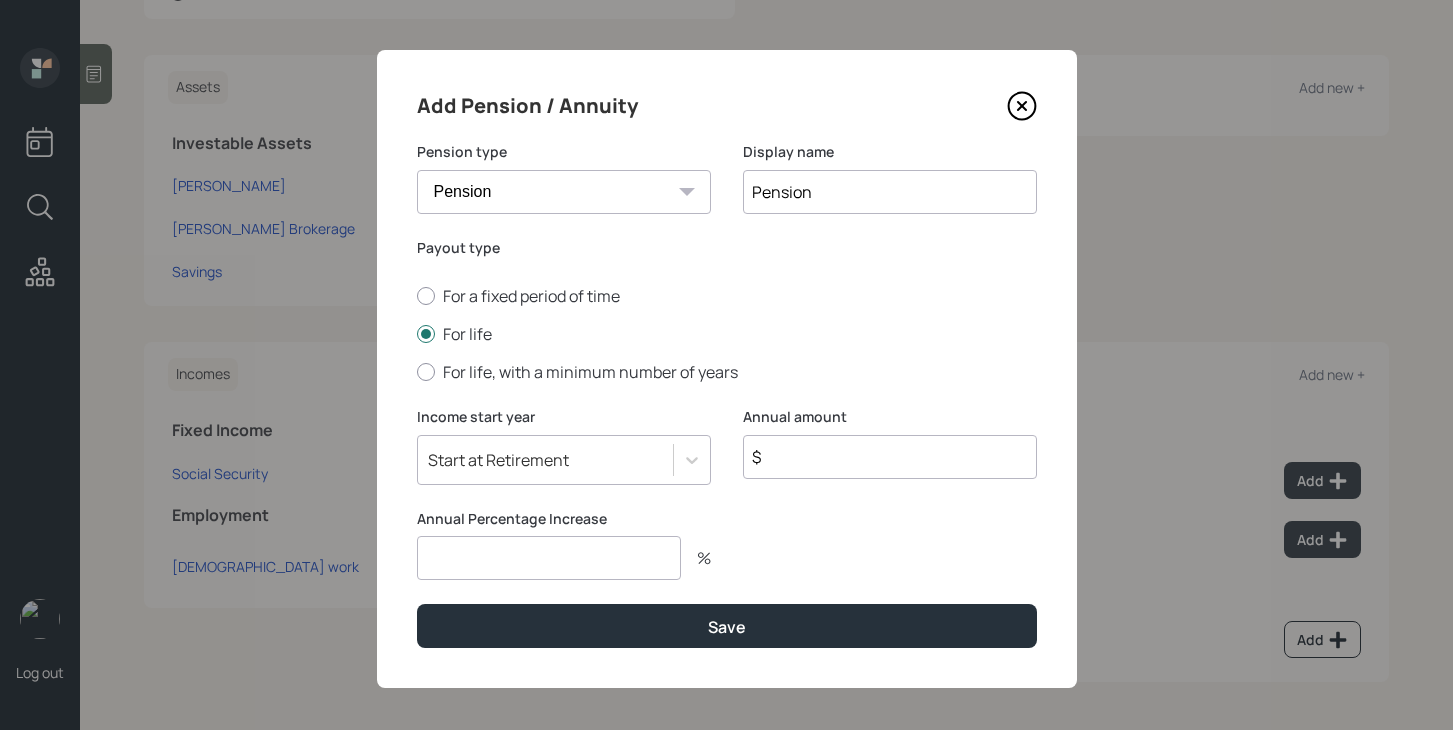 click at bounding box center [549, 558] 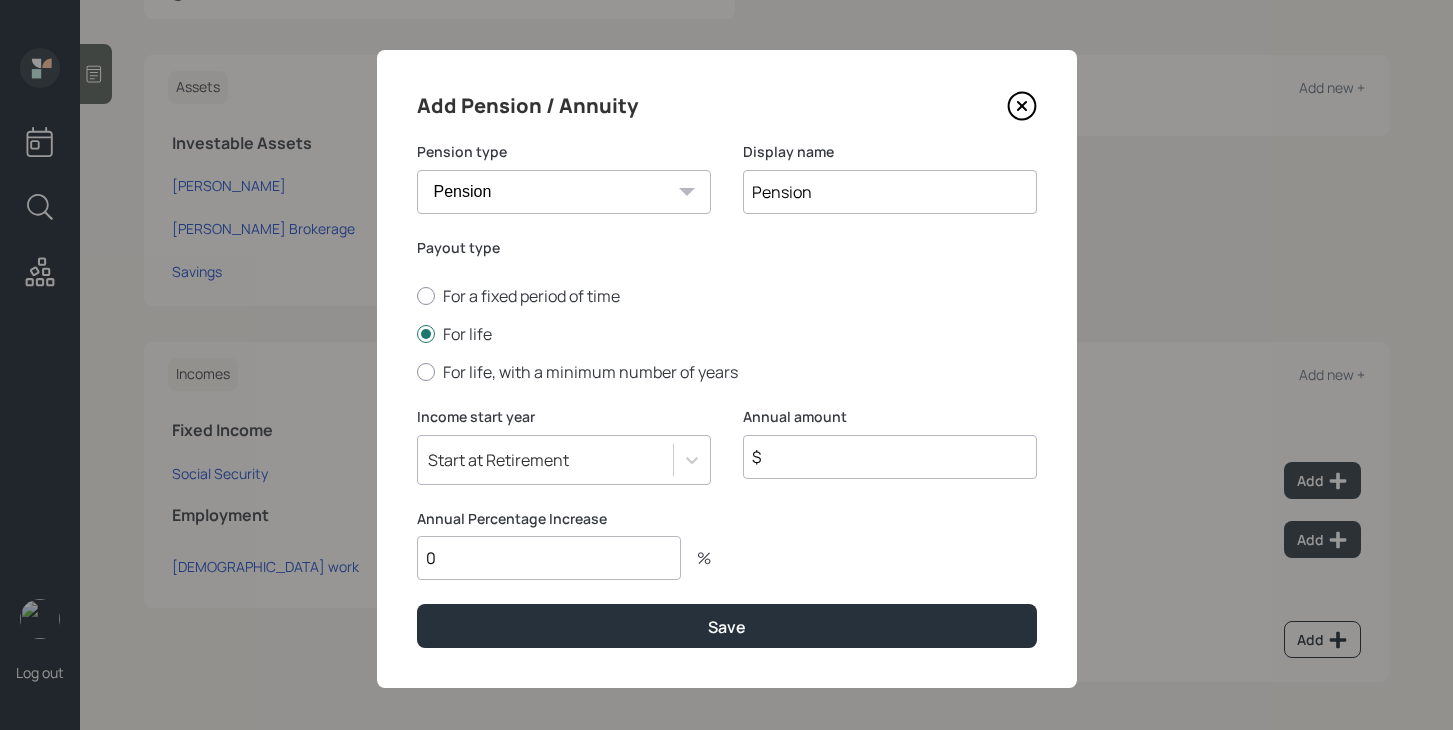 type on "0" 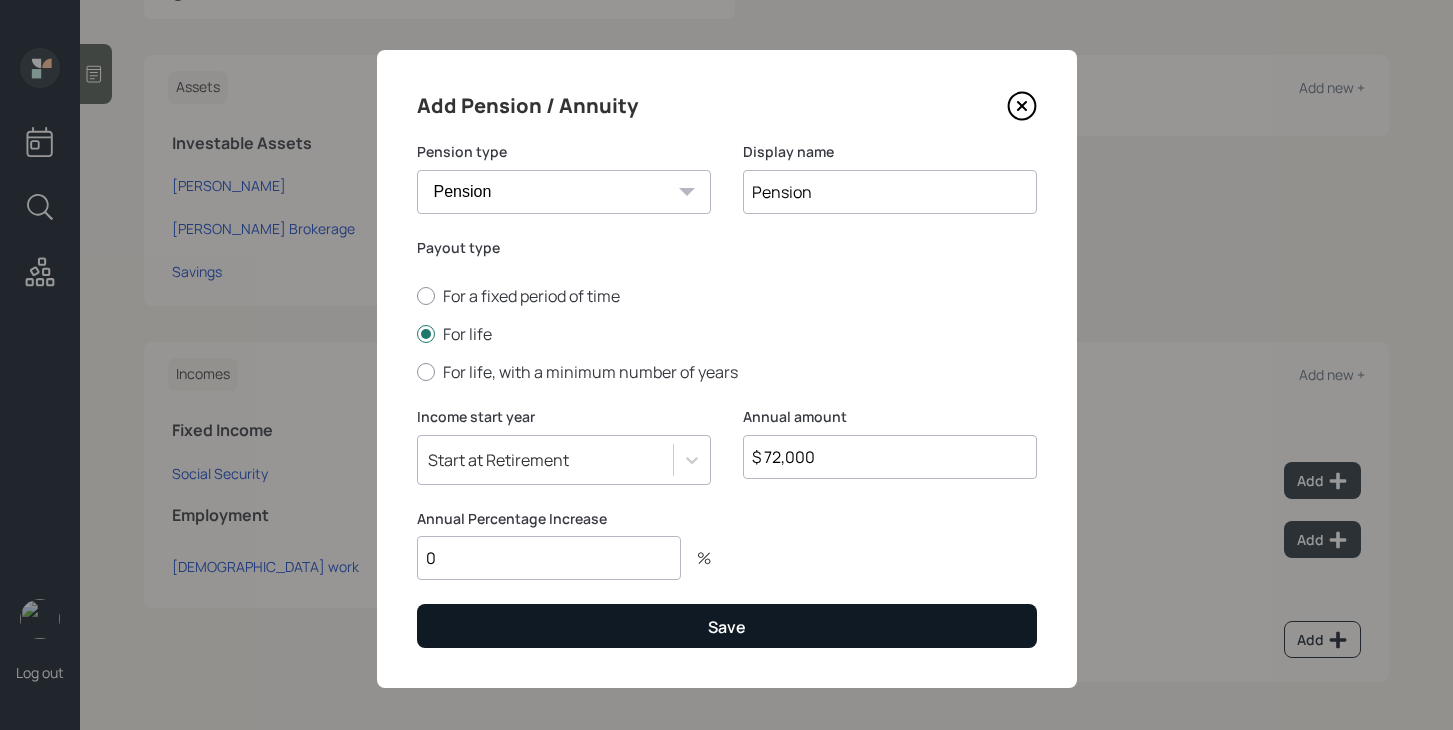 type on "$ 72,000" 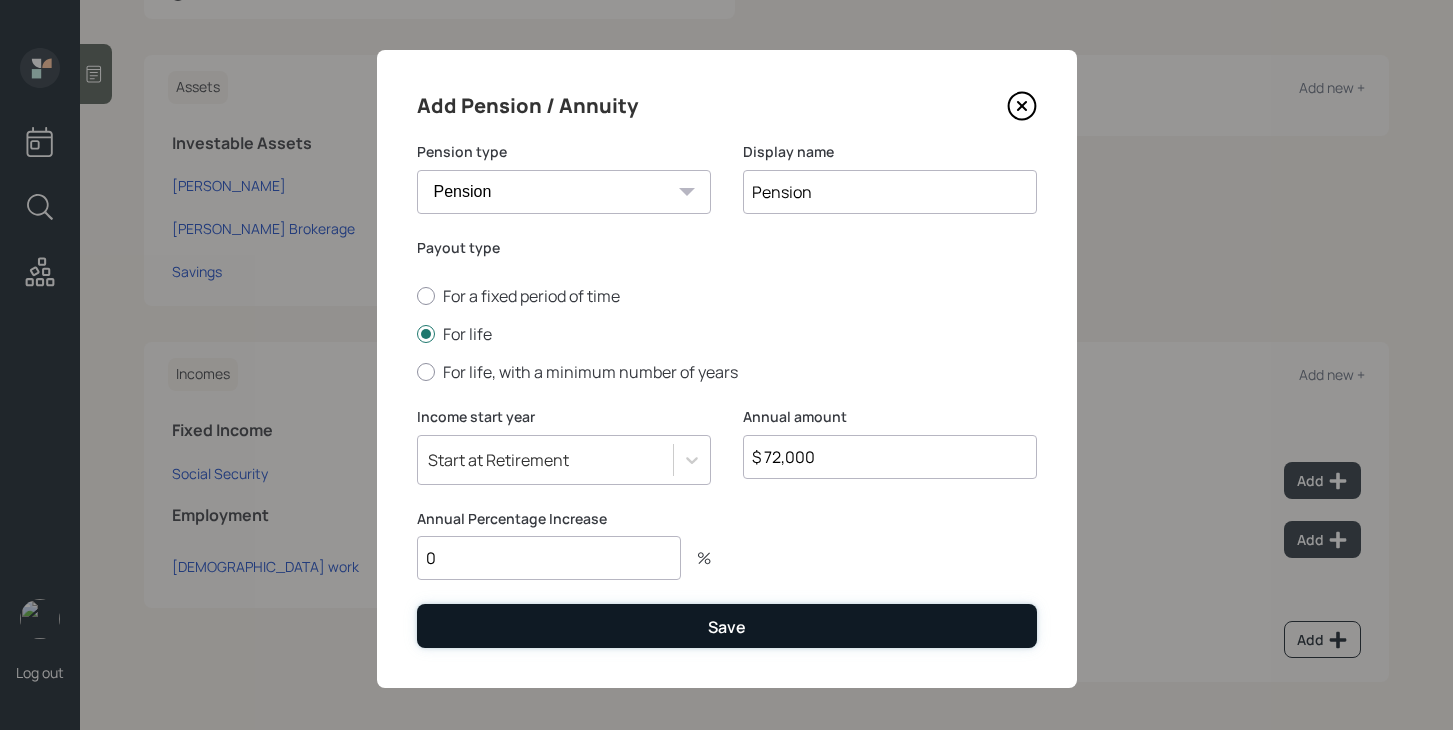 click on "Save" at bounding box center (727, 625) 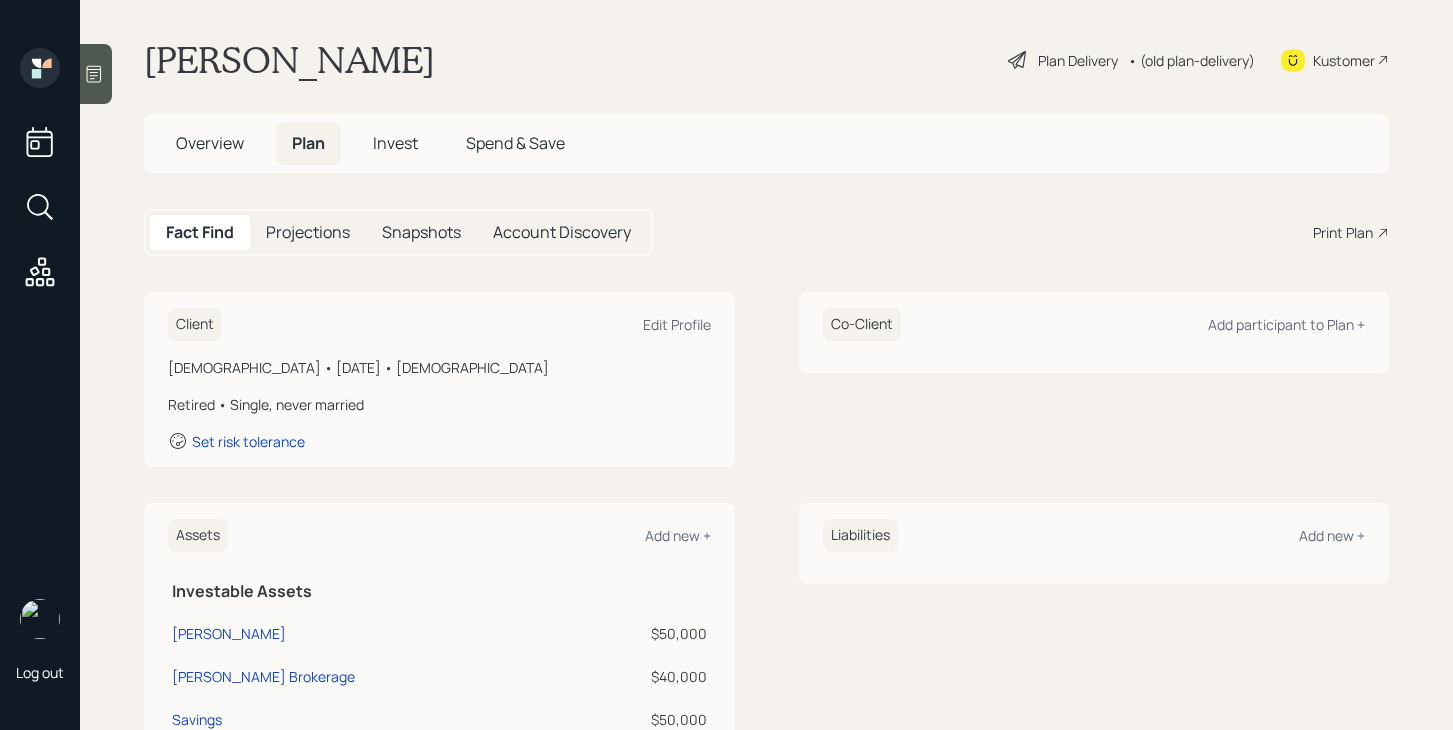 scroll, scrollTop: 0, scrollLeft: 0, axis: both 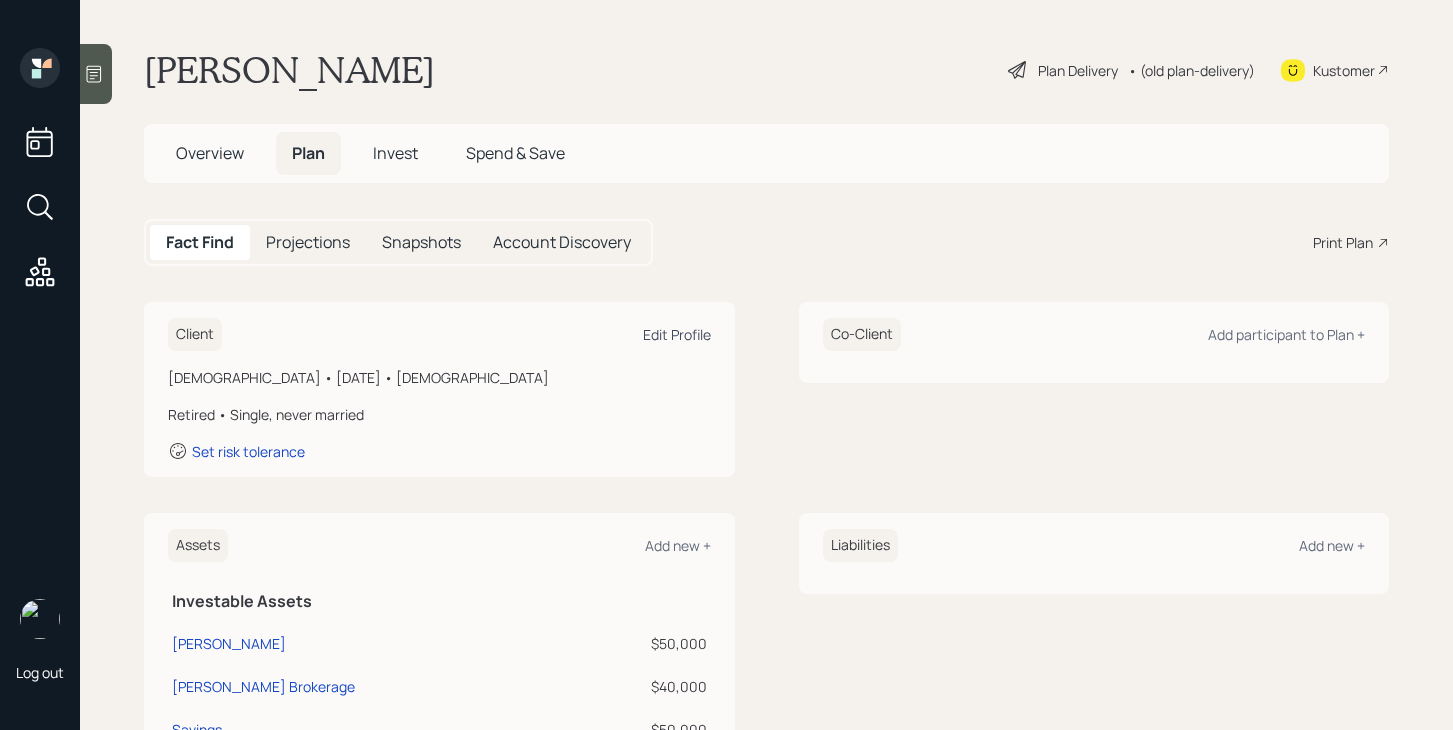 click on "Edit Profile" at bounding box center [677, 334] 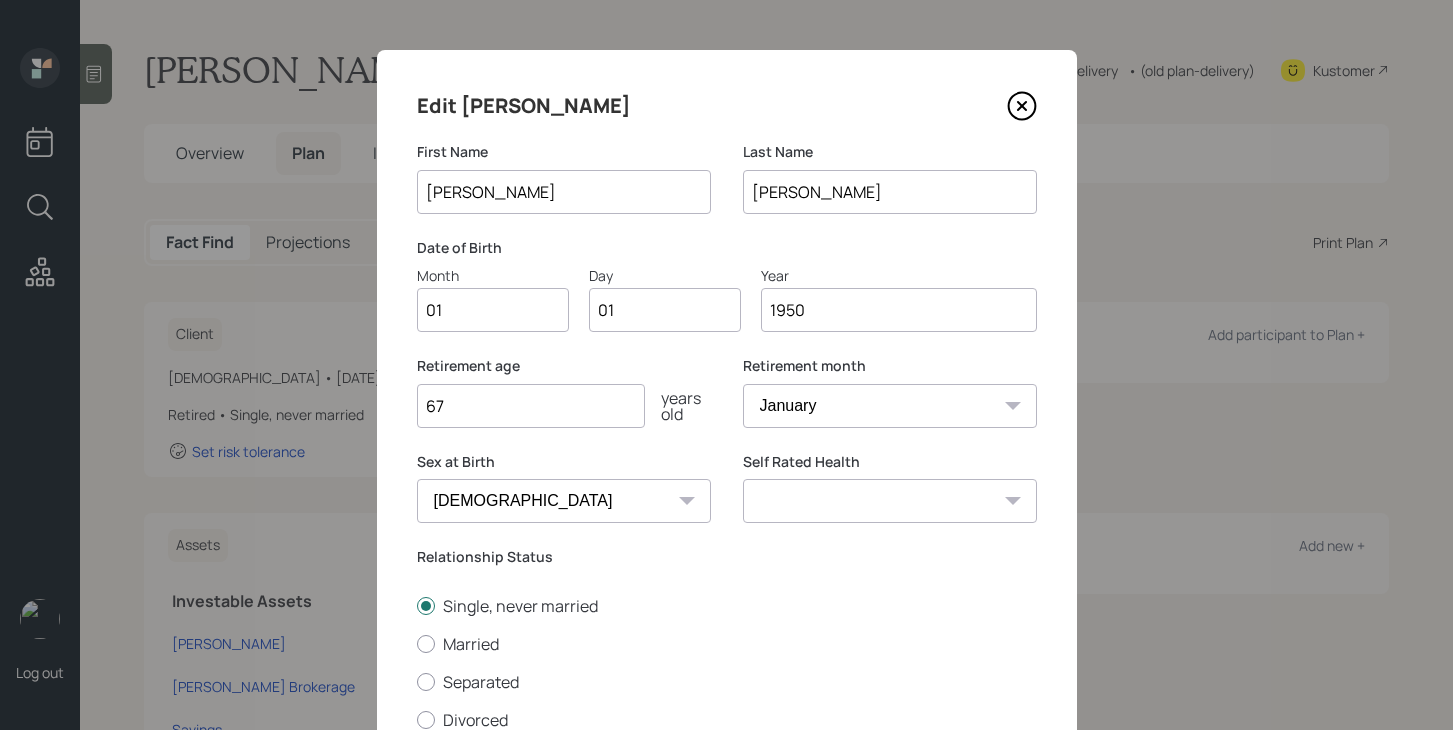 click on "1950" at bounding box center [899, 310] 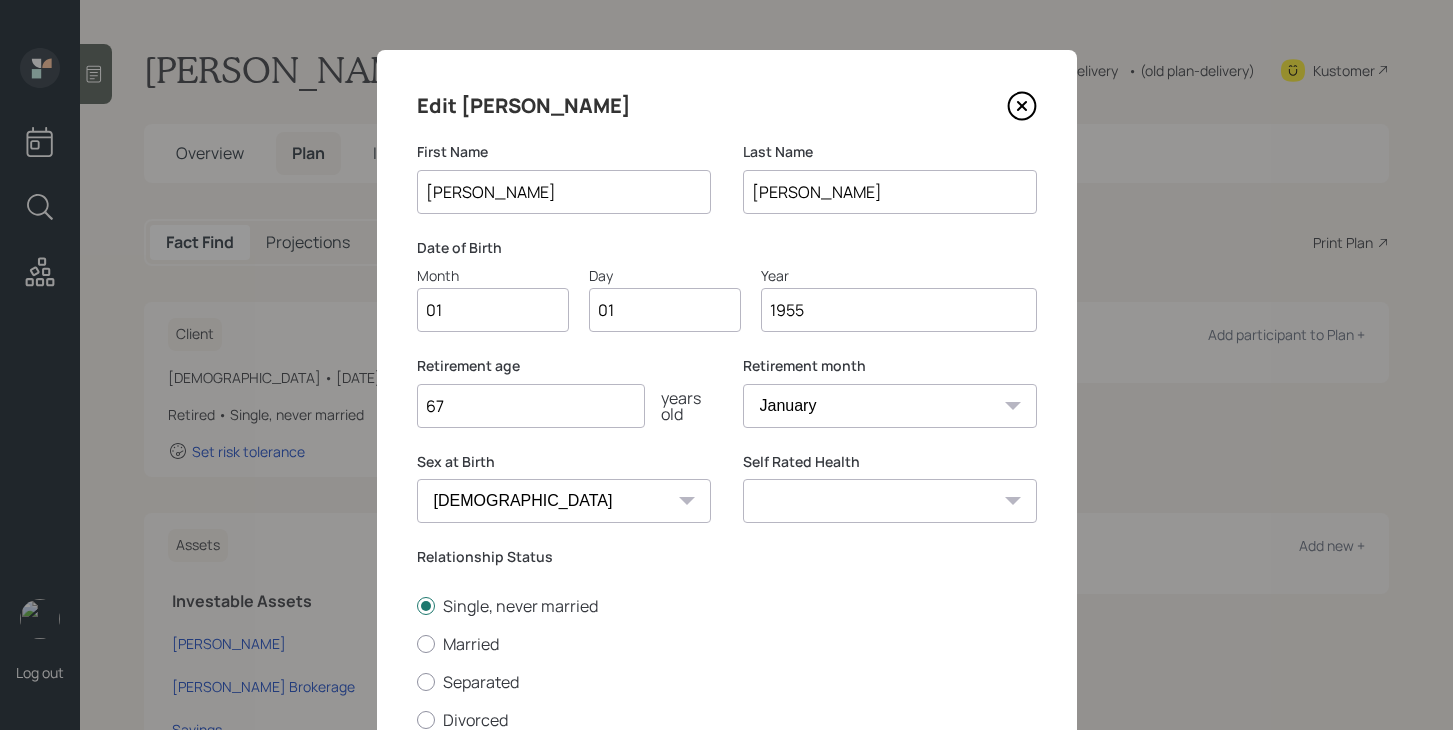 type on "1955" 